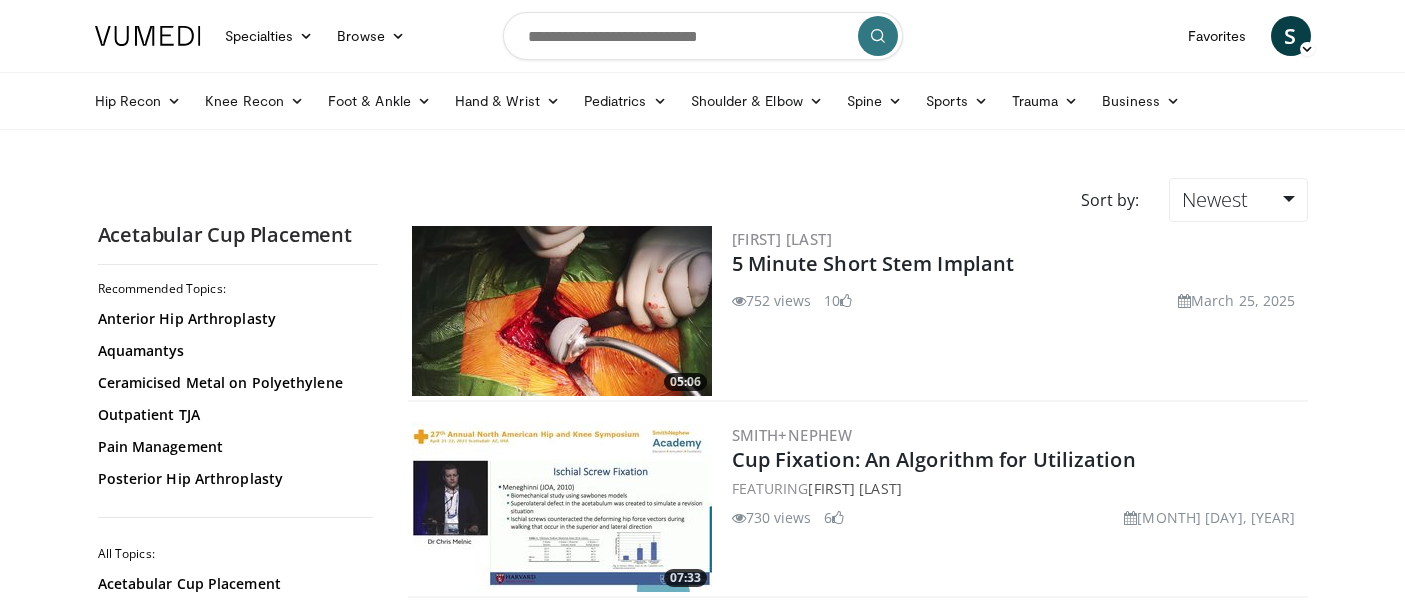 scroll, scrollTop: 0, scrollLeft: 0, axis: both 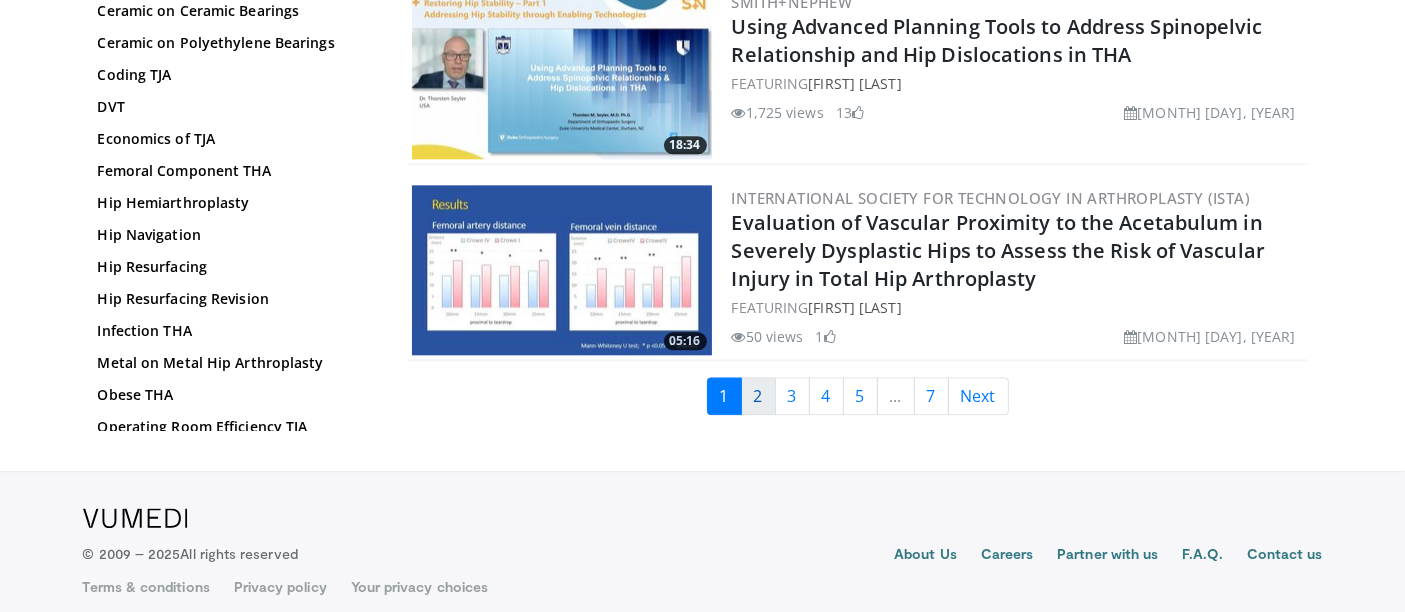 click on "2" at bounding box center (758, 396) 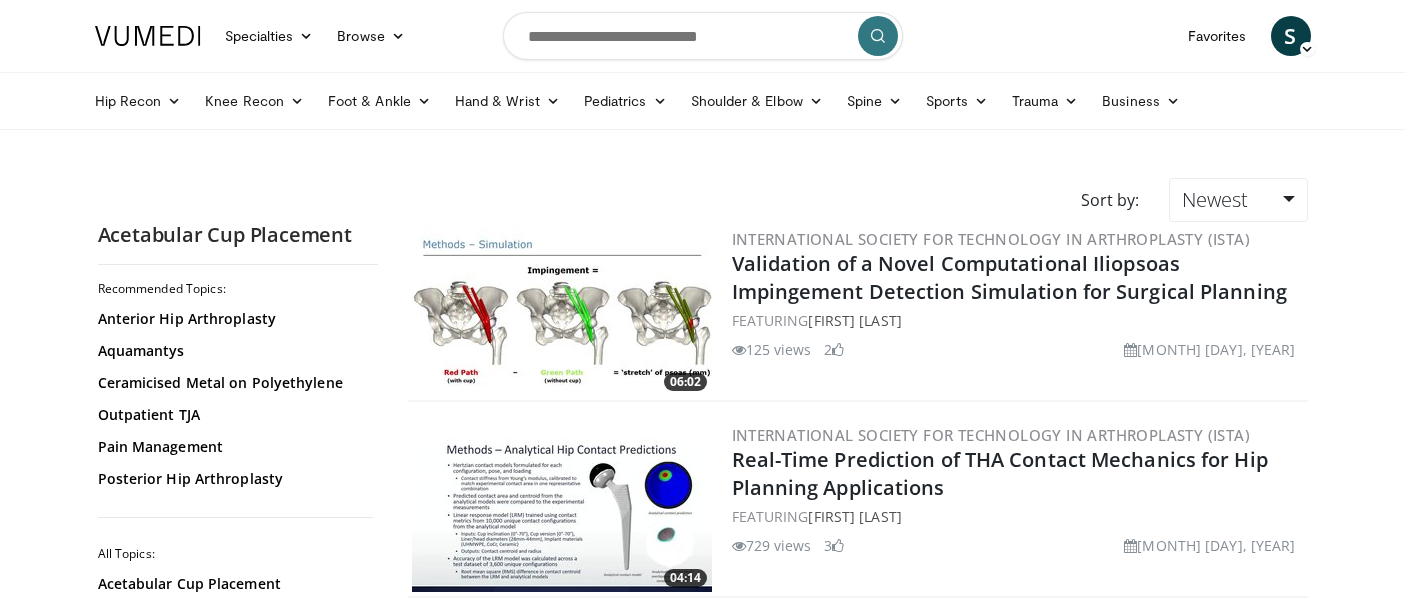 scroll, scrollTop: 0, scrollLeft: 0, axis: both 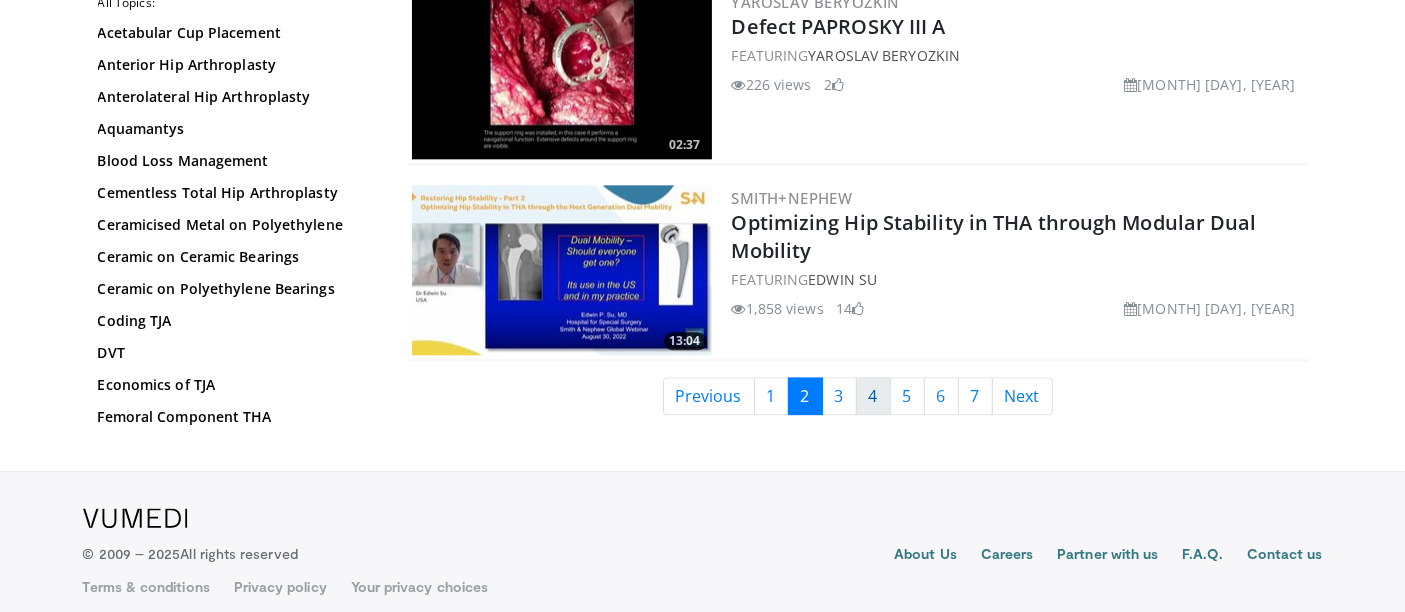 click on "4" at bounding box center [873, 396] 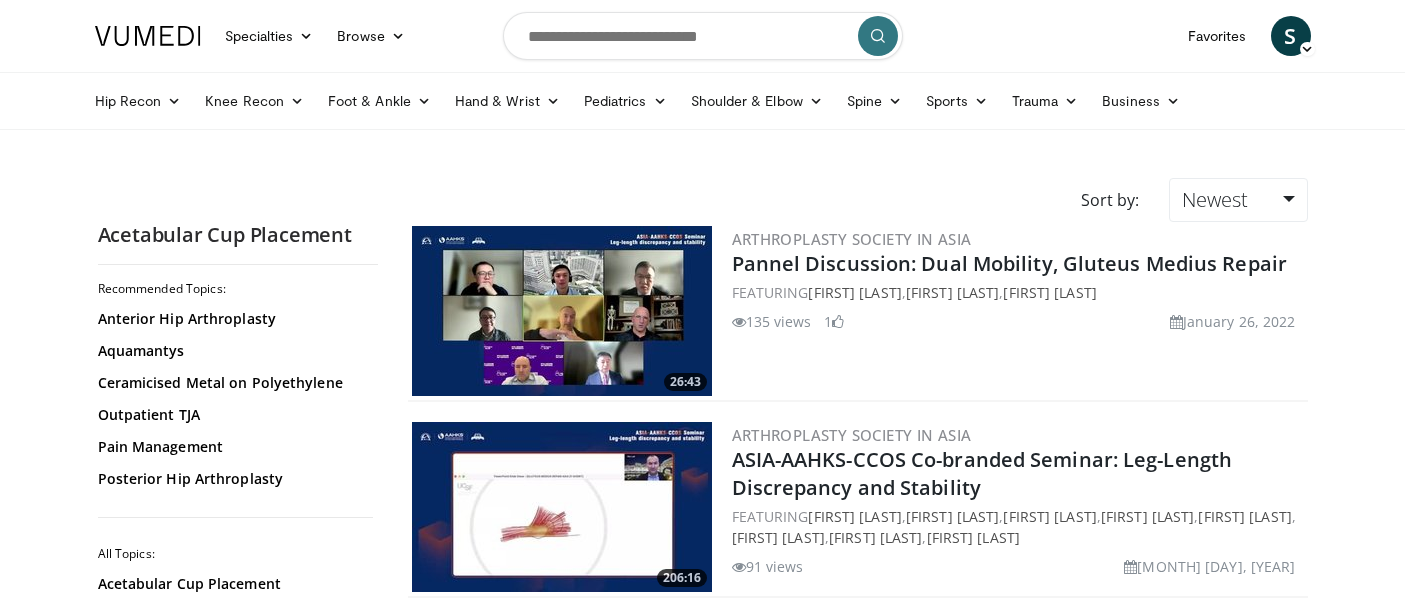 scroll, scrollTop: 0, scrollLeft: 0, axis: both 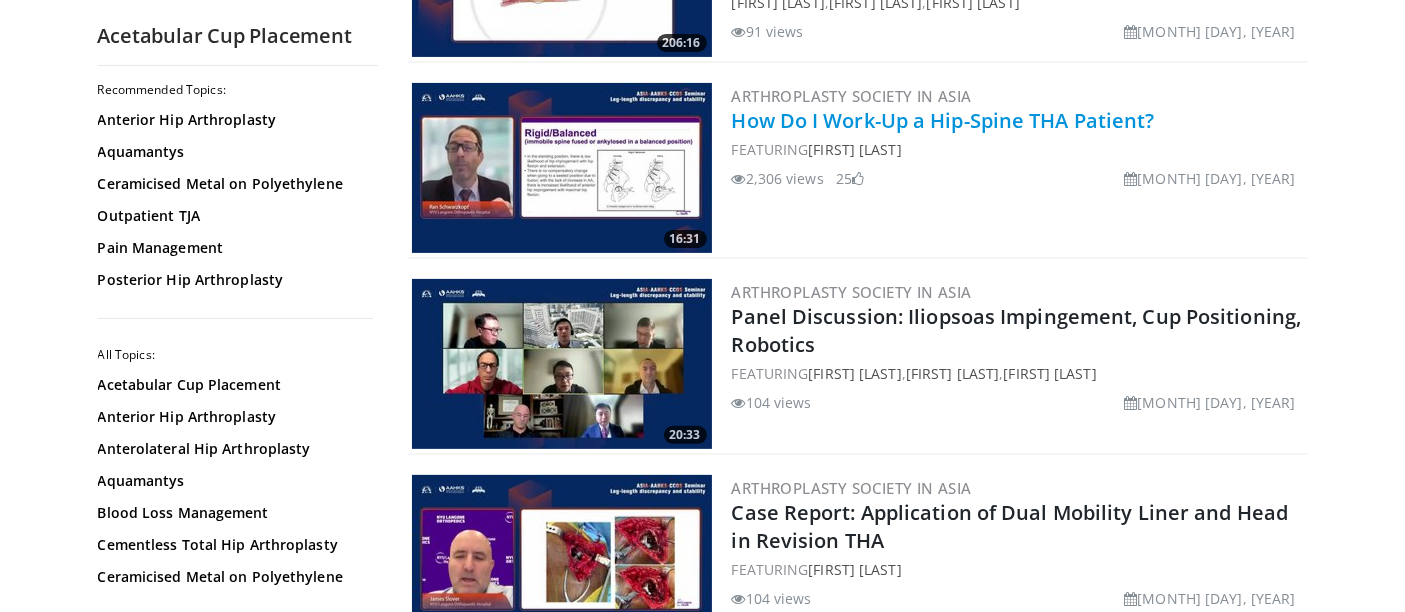 click on "How Do I Work-Up a Hip-Spine THA Patient?" at bounding box center (943, 120) 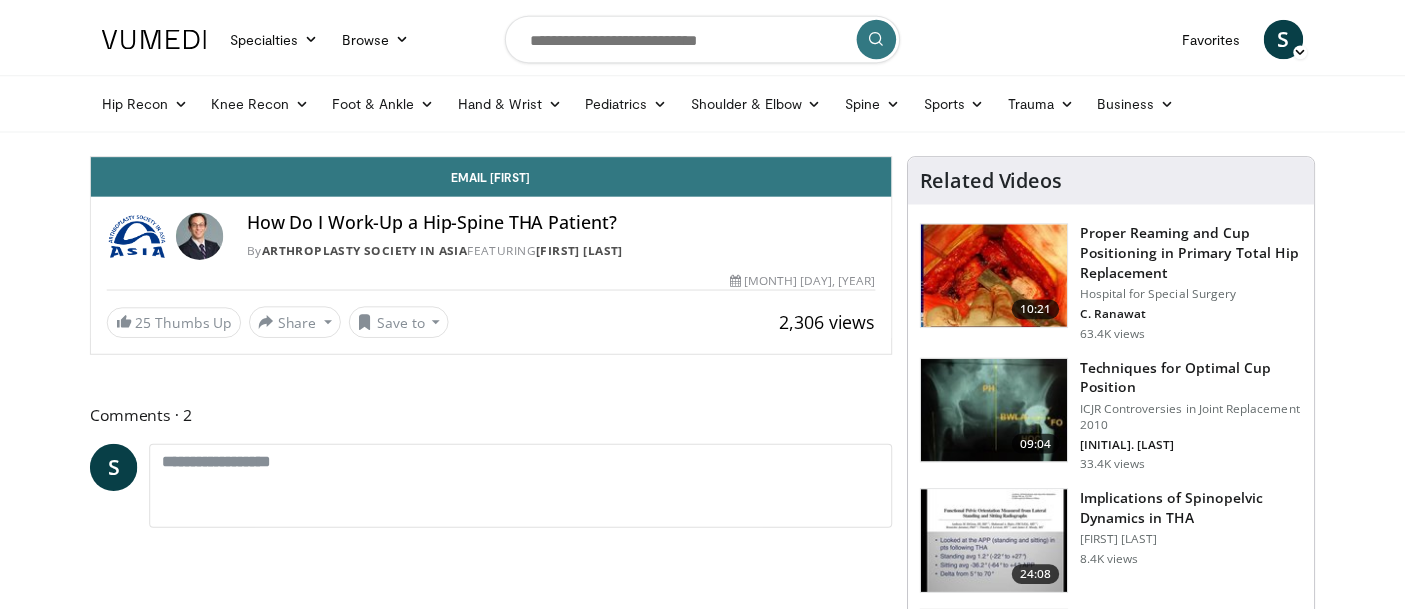 scroll, scrollTop: 0, scrollLeft: 0, axis: both 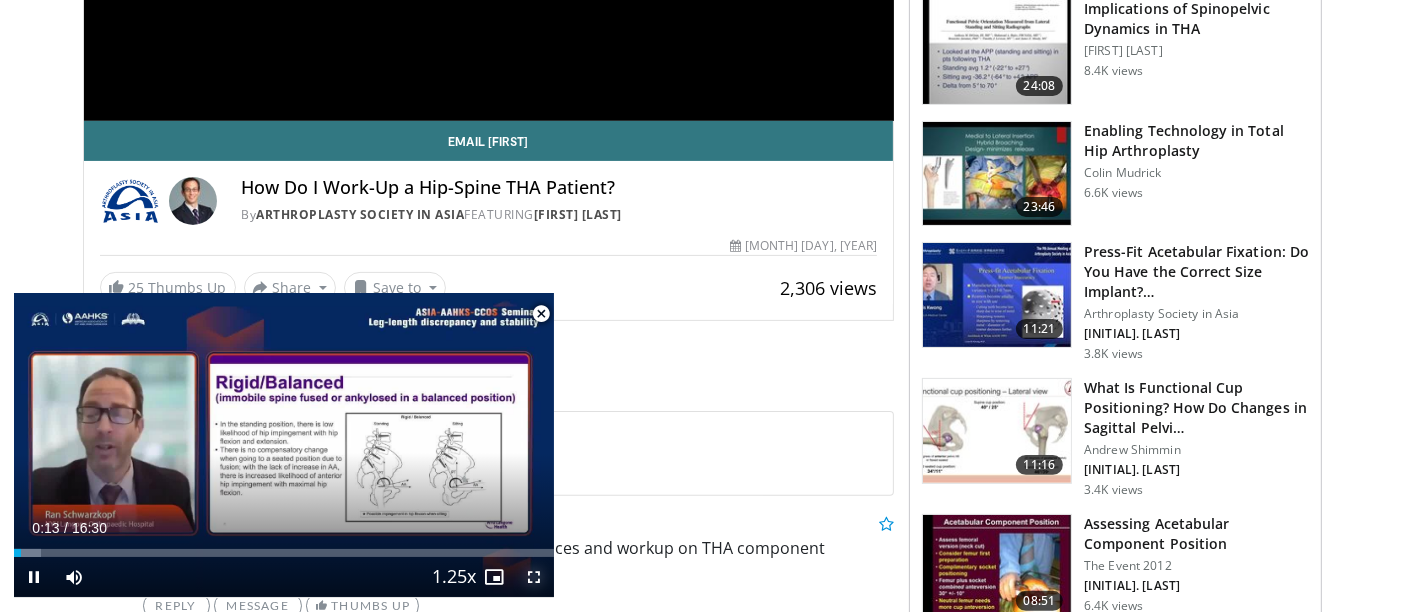 click at bounding box center [534, 577] 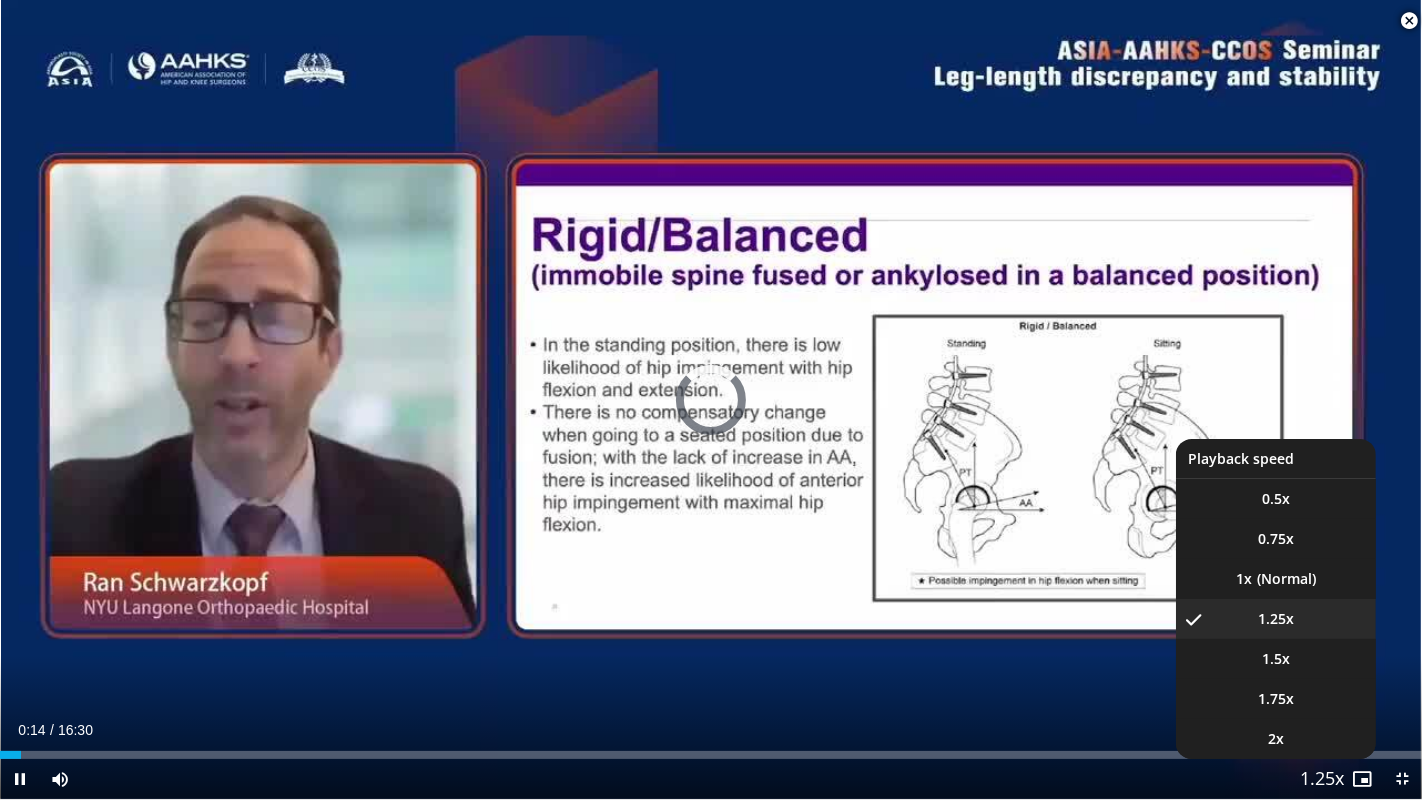 click at bounding box center [1322, 780] 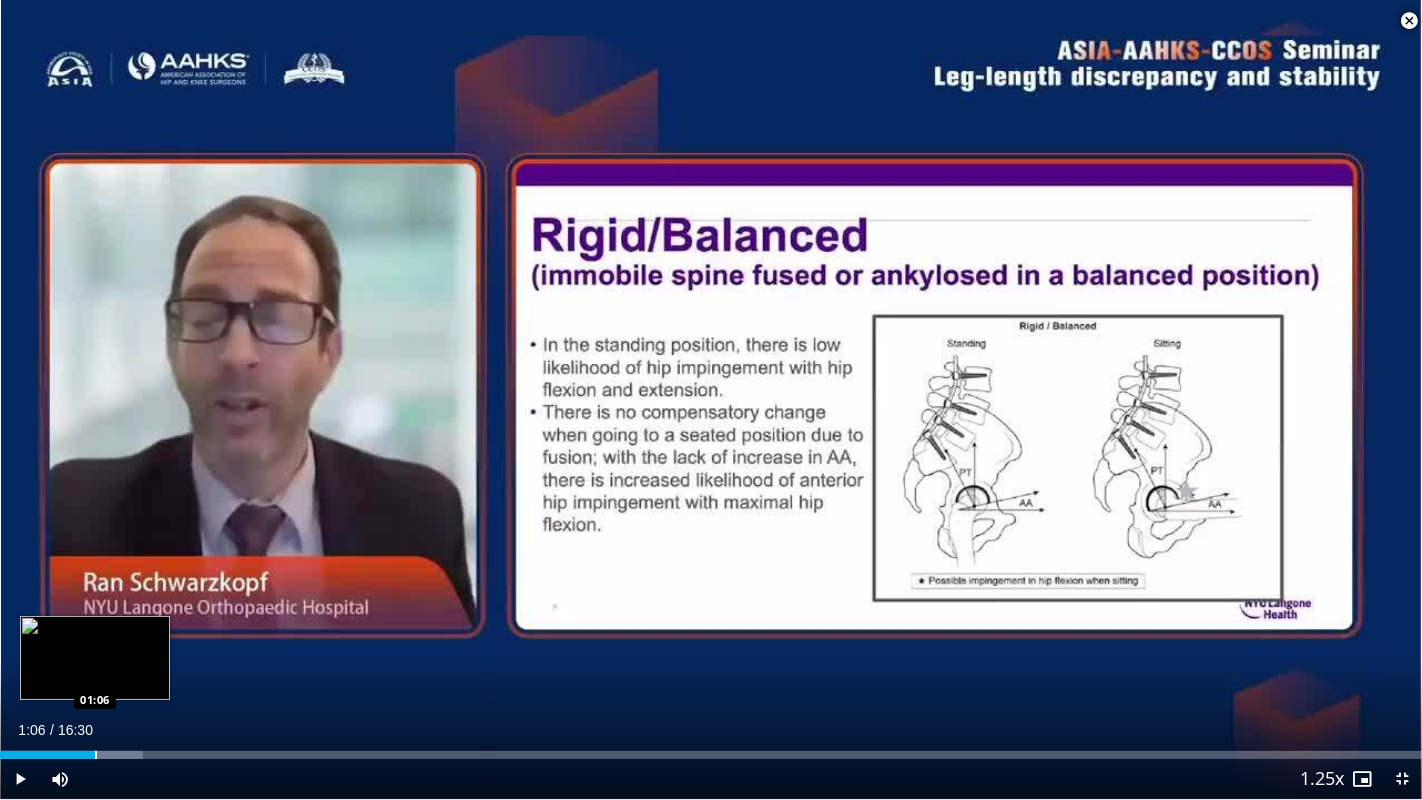 click at bounding box center [96, 755] 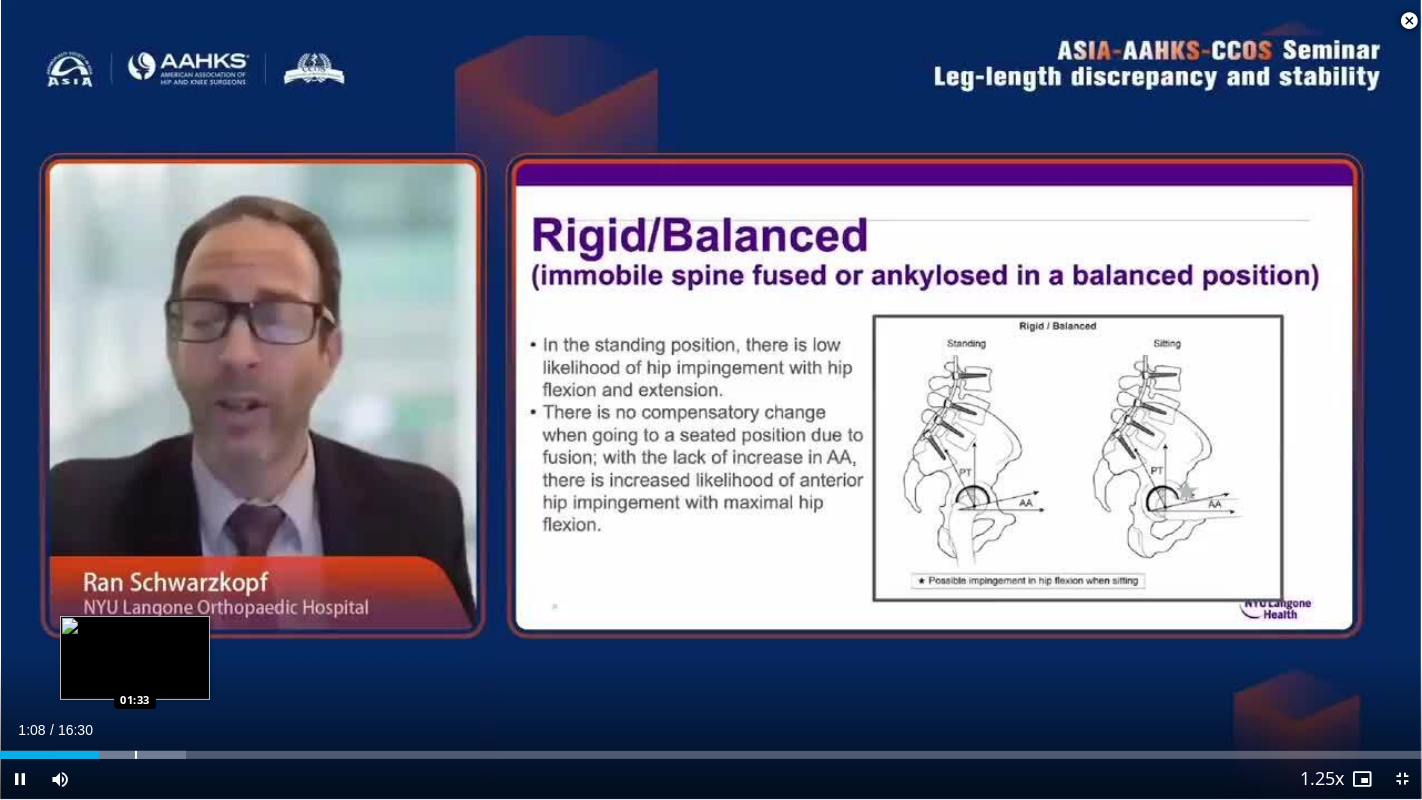 click on "**********" at bounding box center (711, 400) 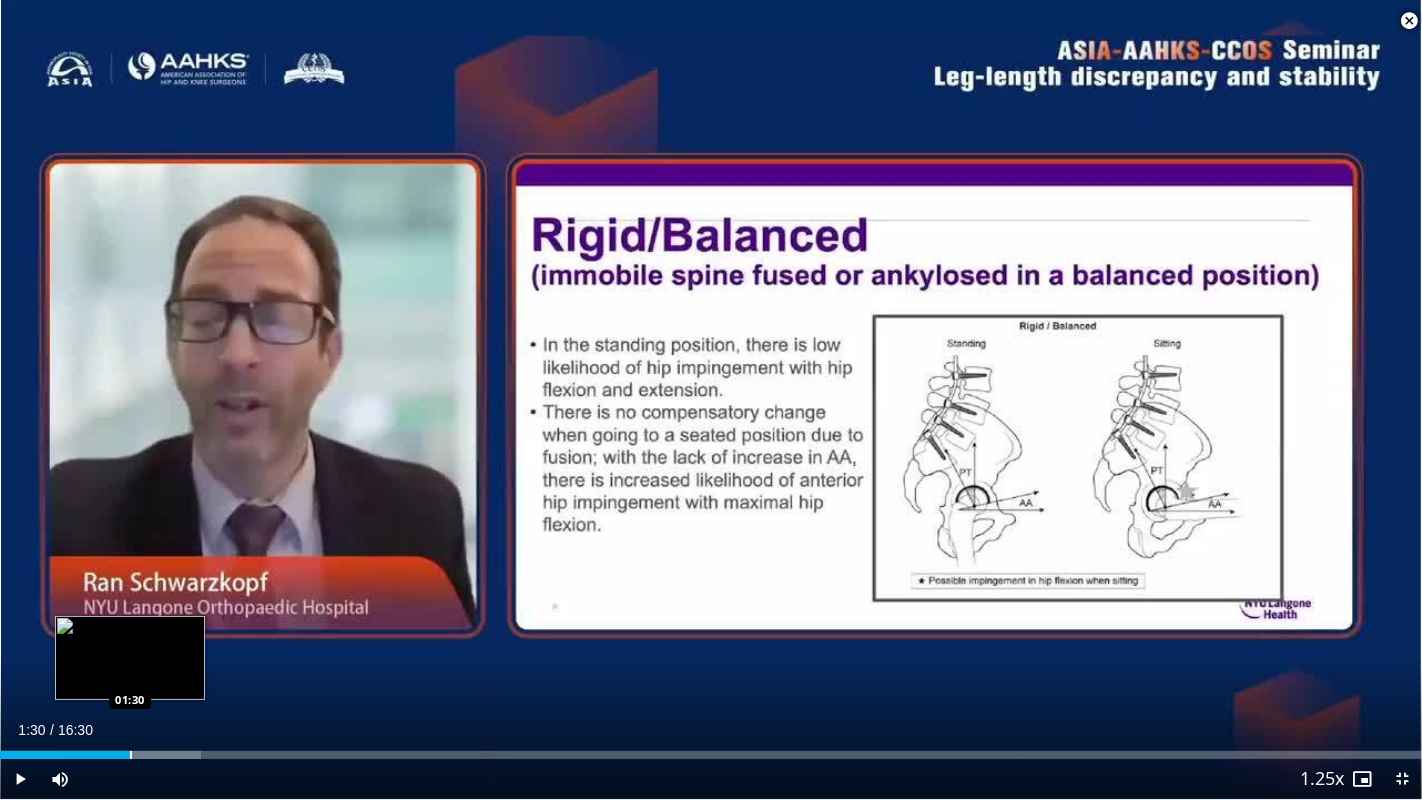 click at bounding box center [131, 755] 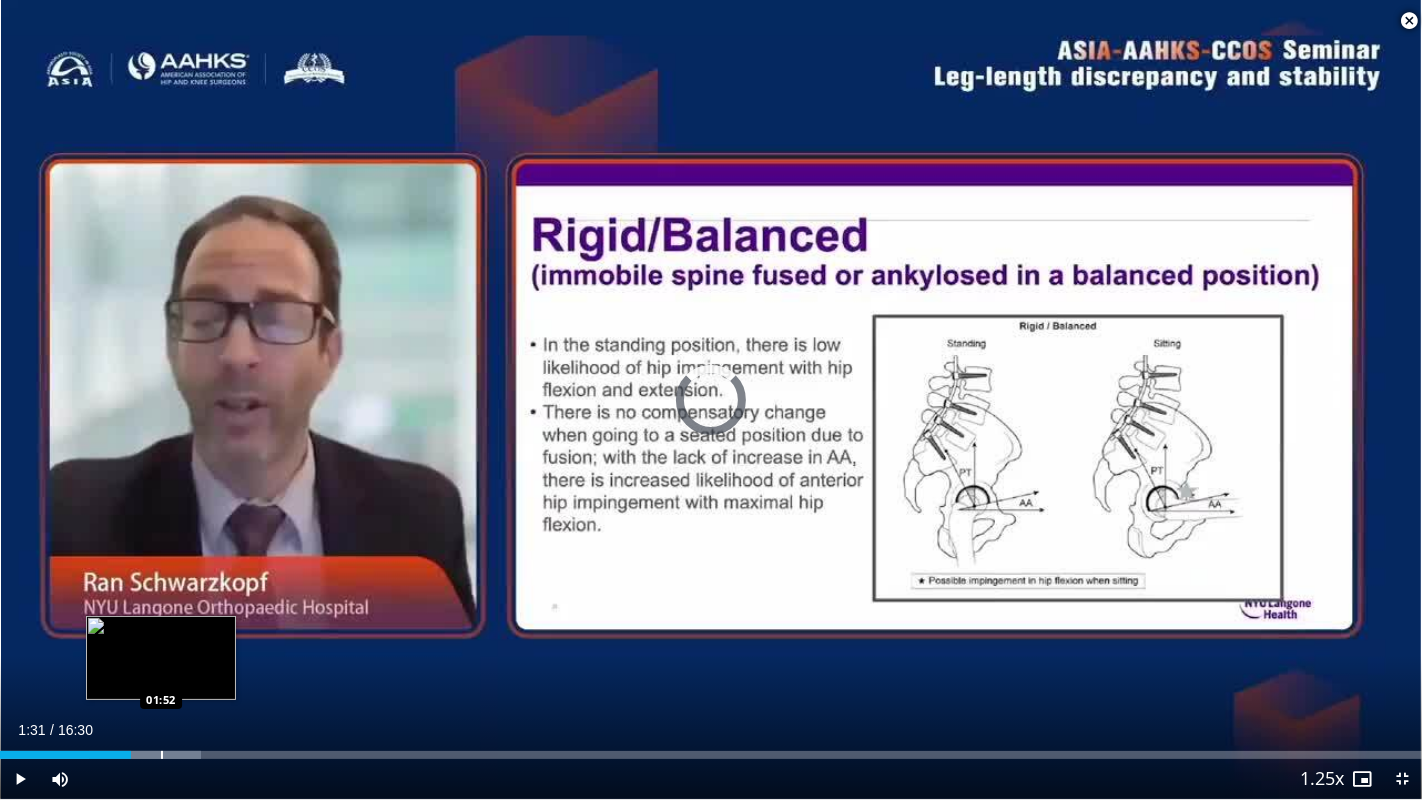 click on "Loaded :  [PERCENTAGE]% [TIME] [TIME]" at bounding box center (711, 749) 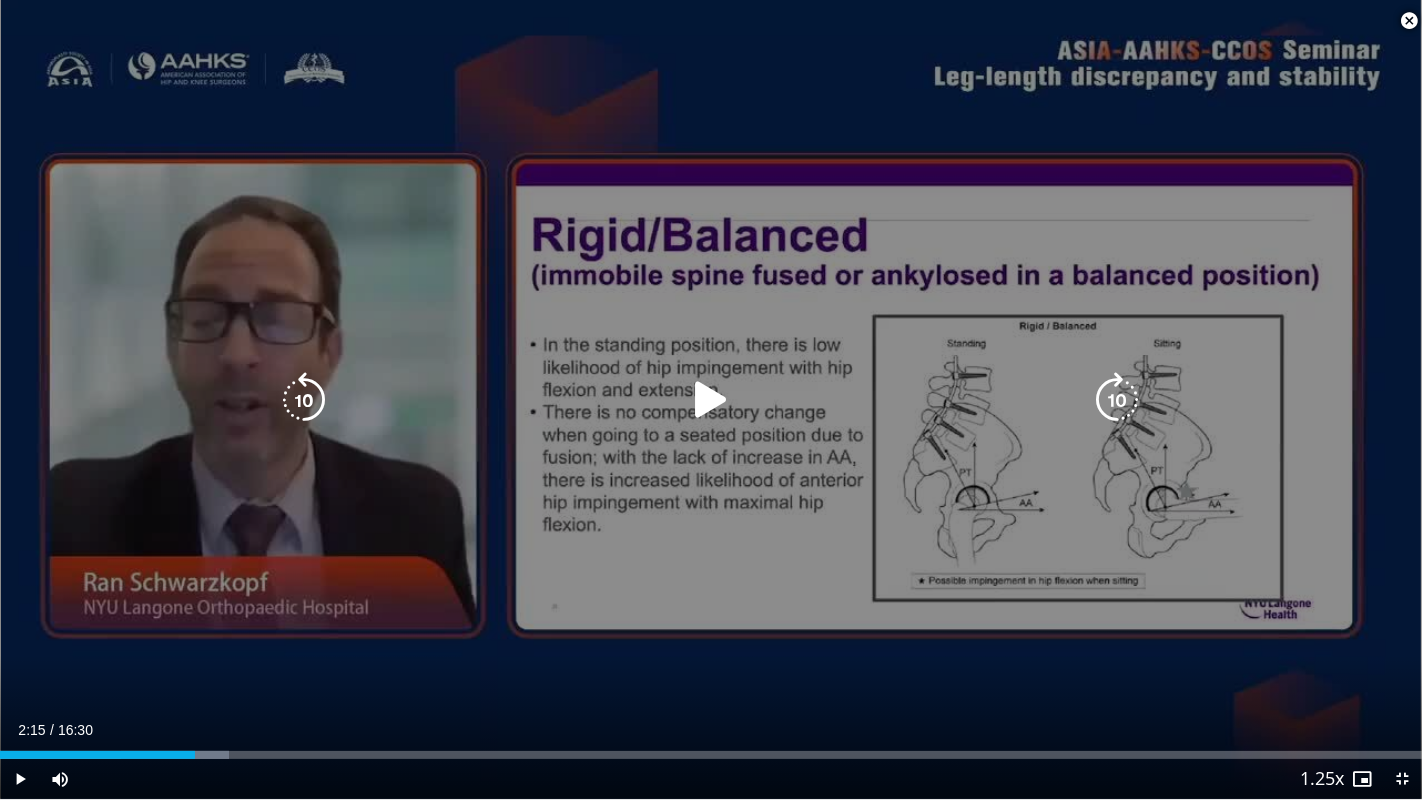 click on "Loaded :  [PERCENTAGE]% [TIME] [TIME]" at bounding box center [711, 749] 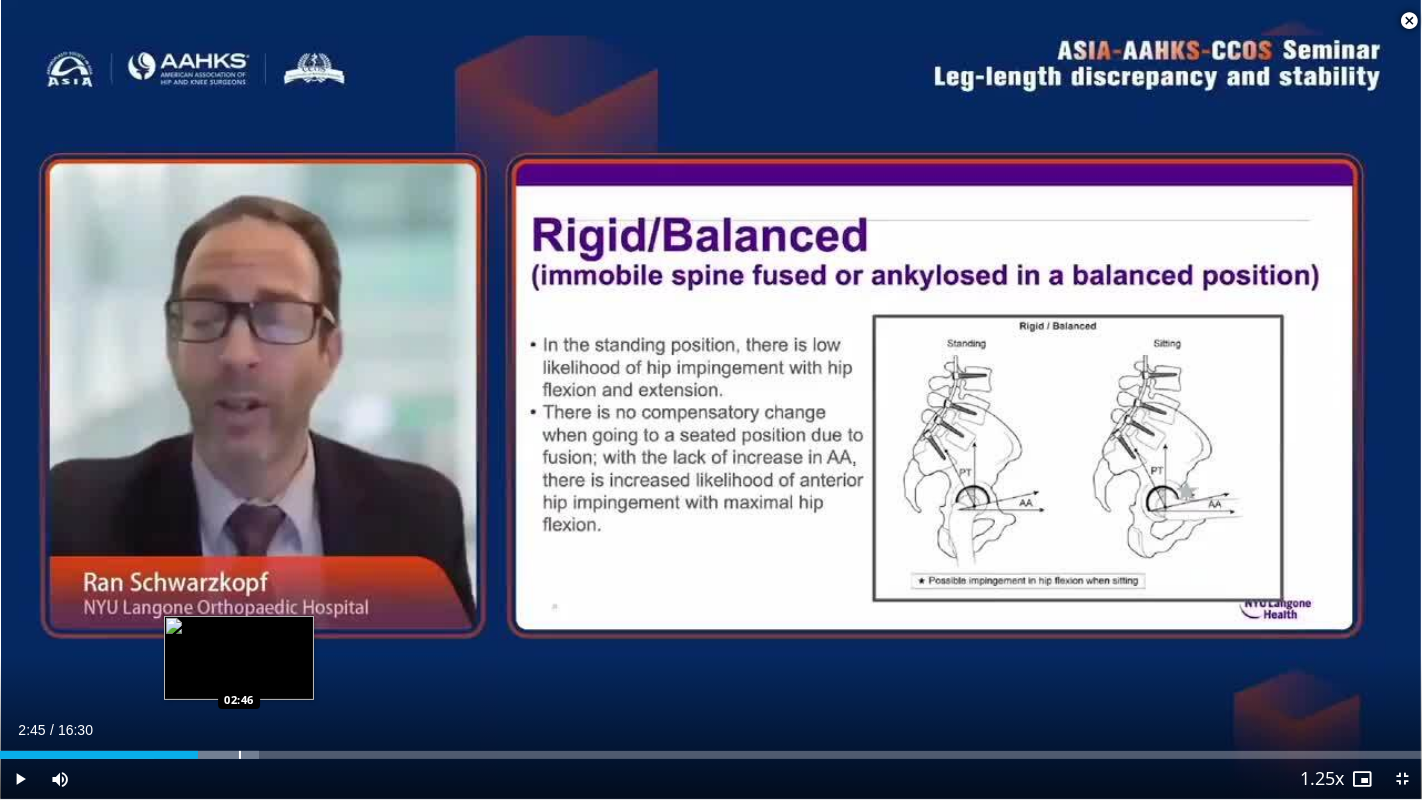 click at bounding box center [206, 755] 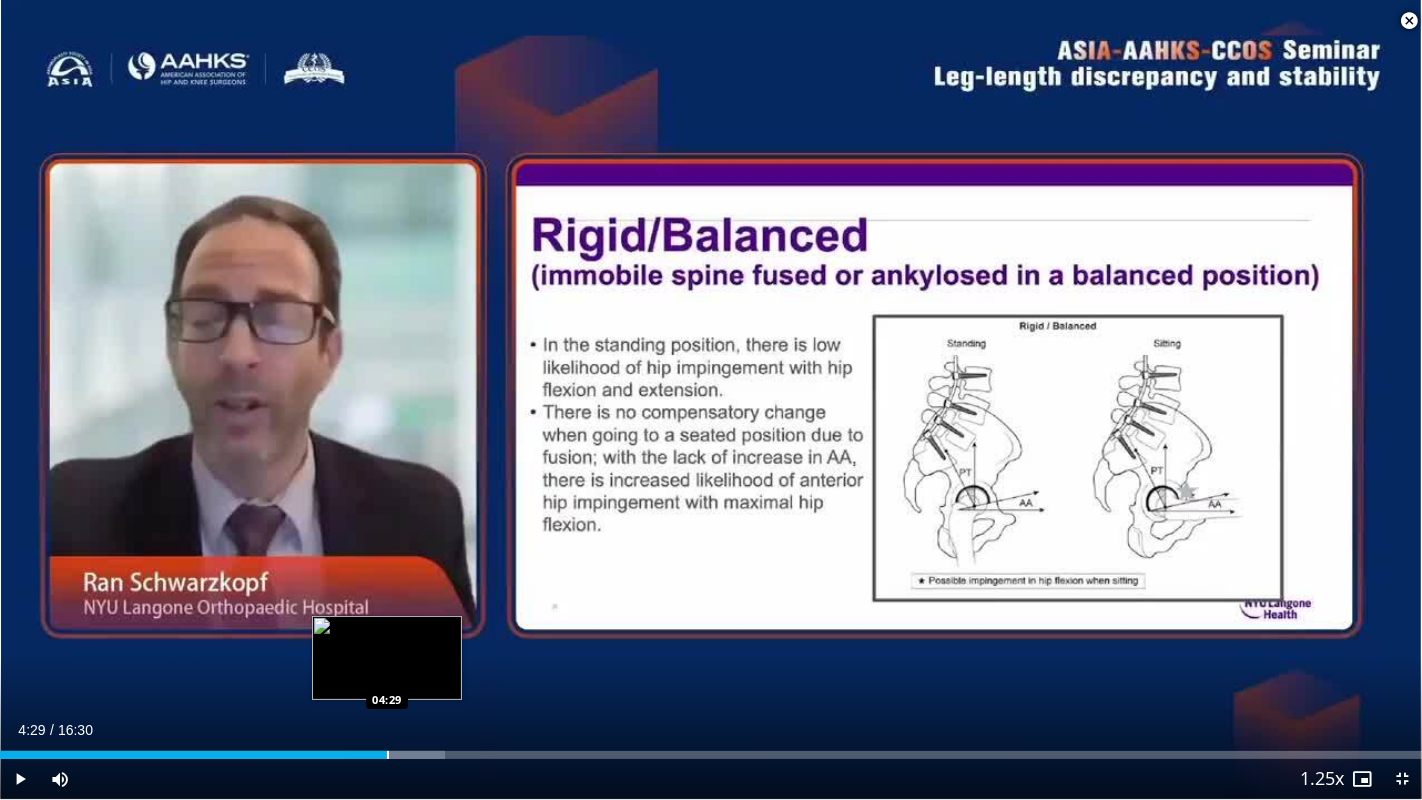click at bounding box center [388, 755] 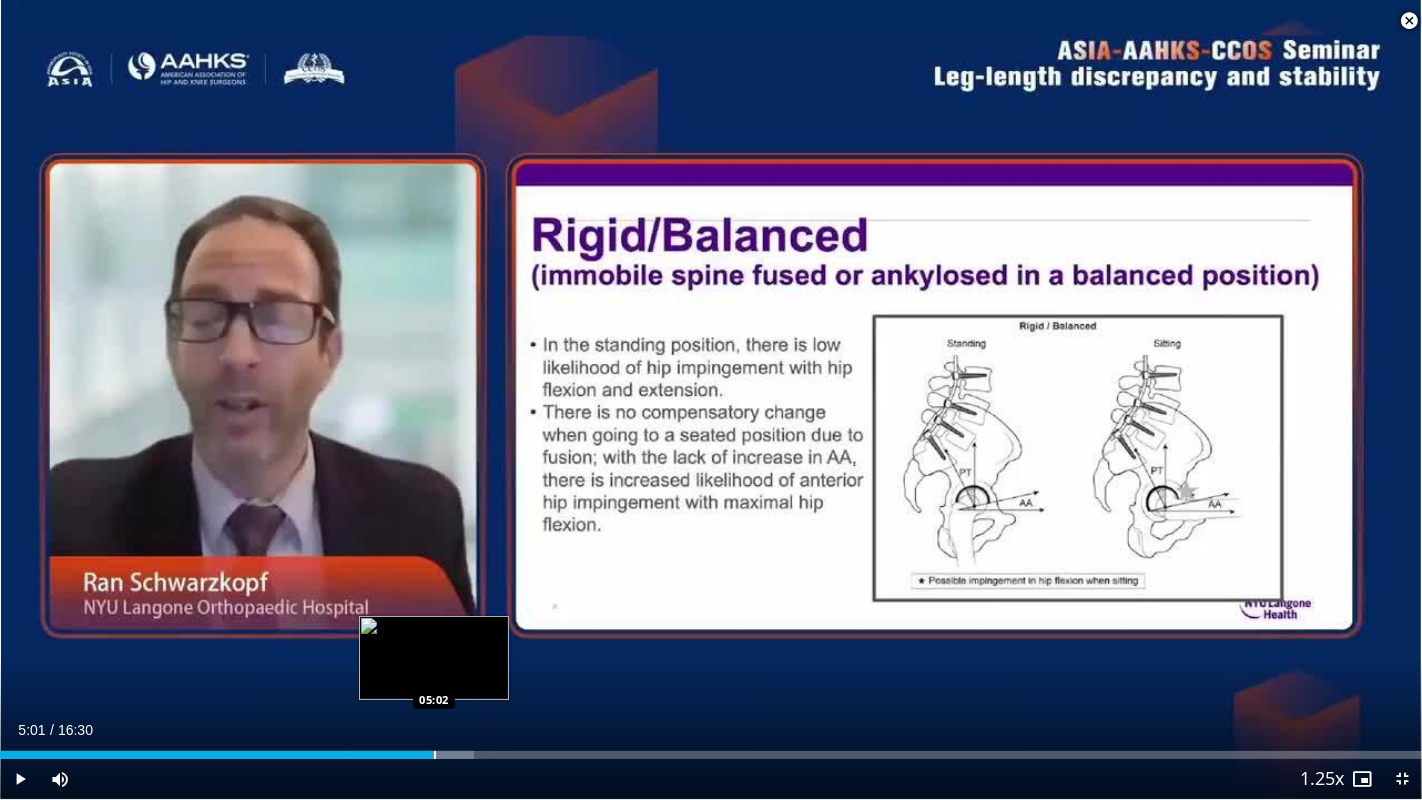 click at bounding box center (435, 755) 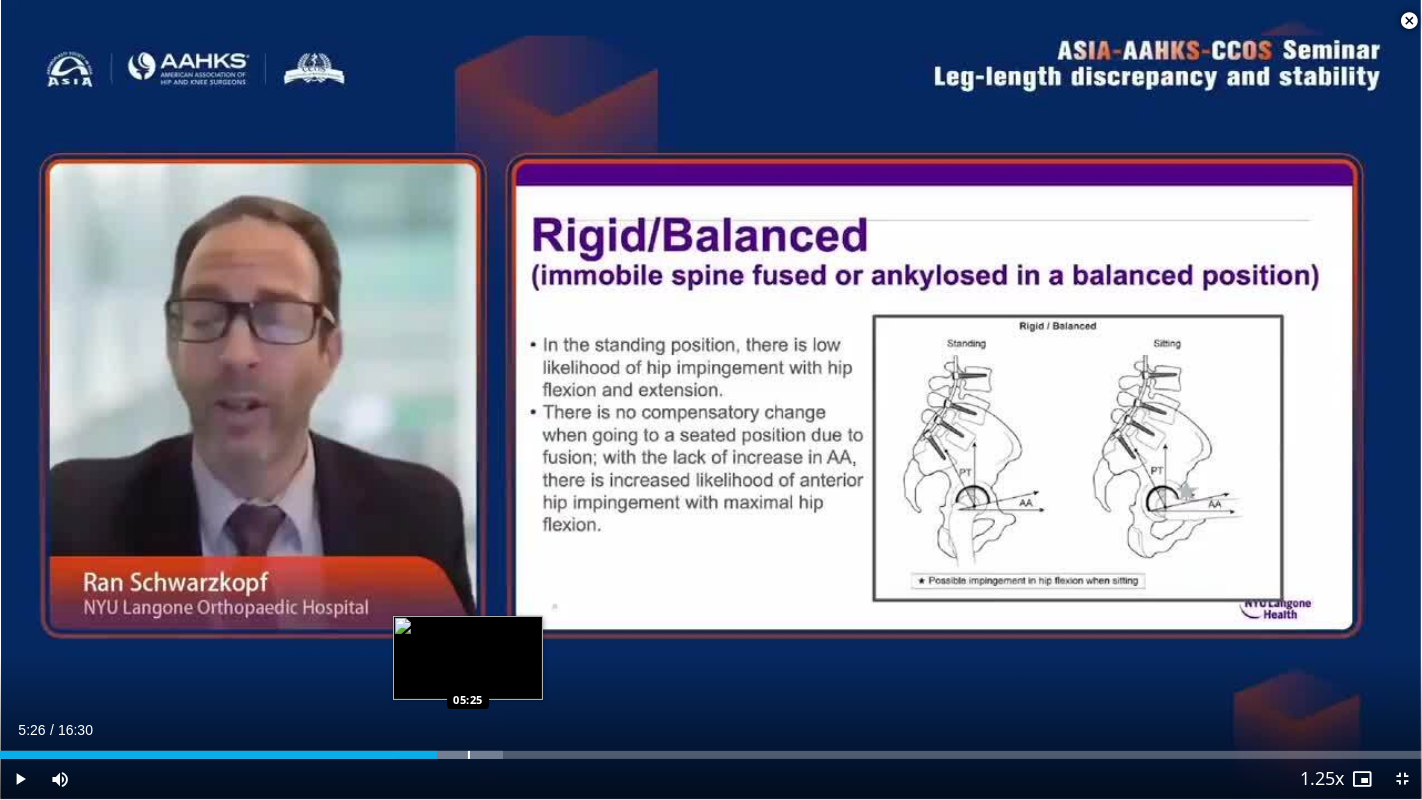 click at bounding box center (469, 755) 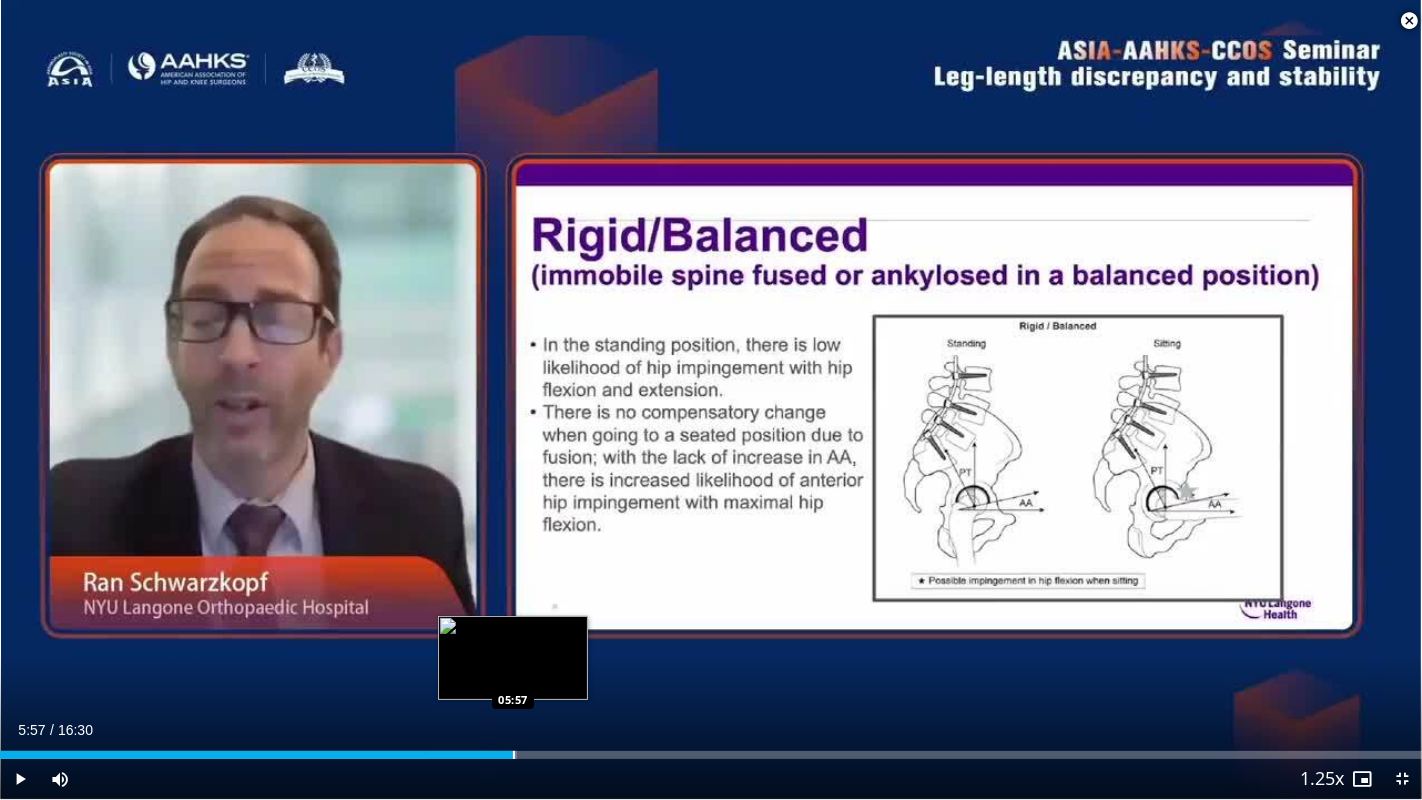 click on "Loaded :  [PERCENTAGE]% [TIME] [TIME]" at bounding box center (711, 749) 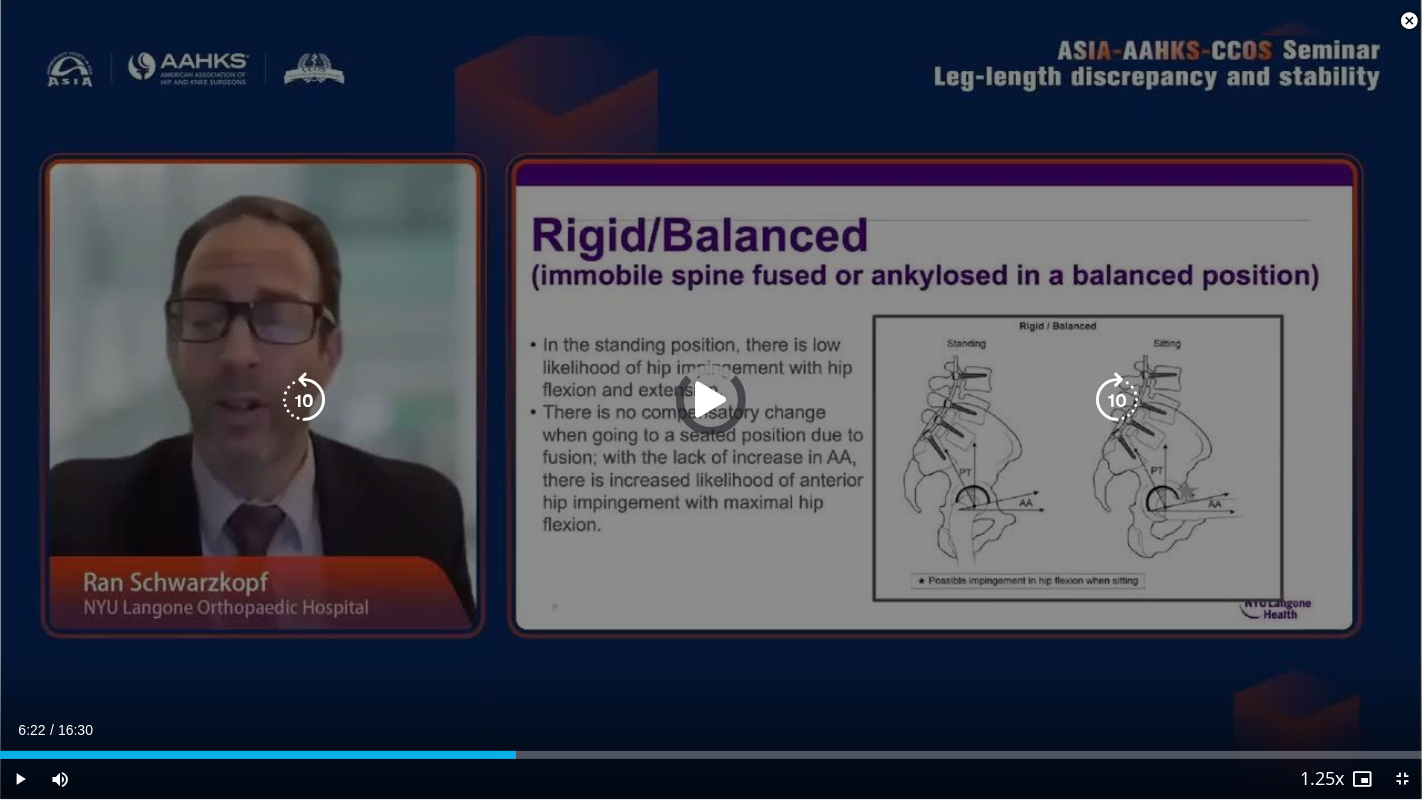 click on "Loaded :  [PERCENTAGE]% [TIME] [TIME]" at bounding box center (711, 749) 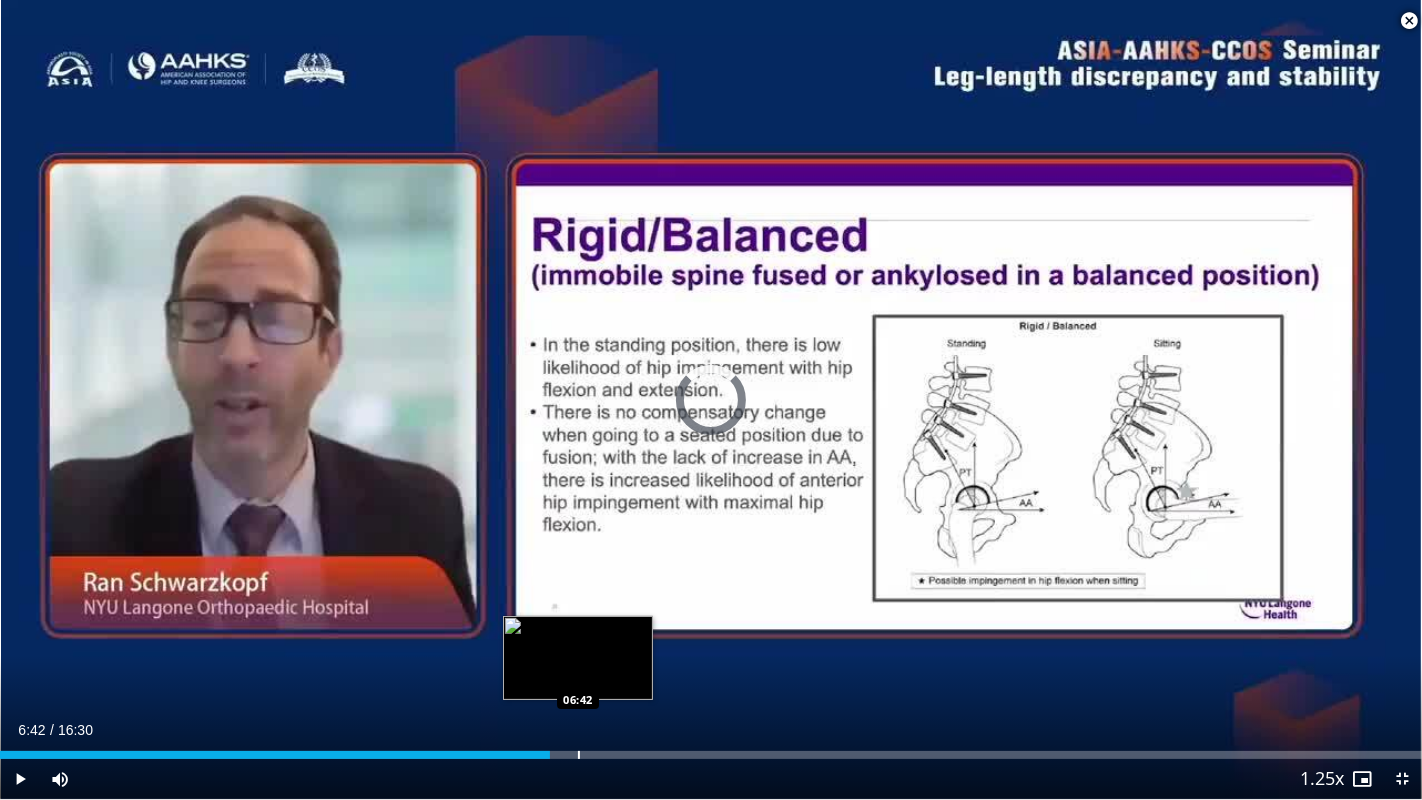 click on "Loaded :  [PERCENTAGE]% [TIME] [TIME]" at bounding box center (711, 749) 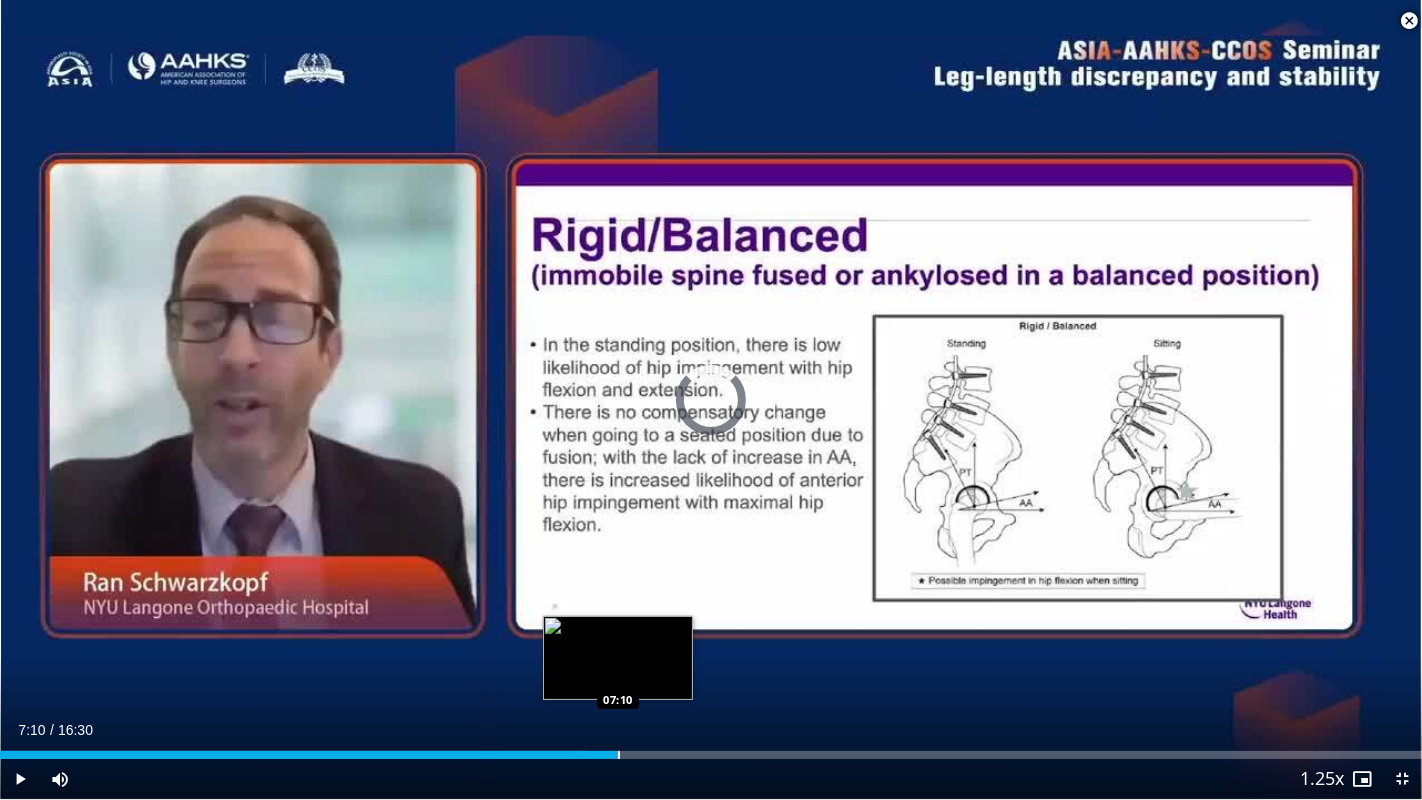 click on "Loaded :  [PERCENTAGE]% [TIME] [TIME]" at bounding box center [711, 749] 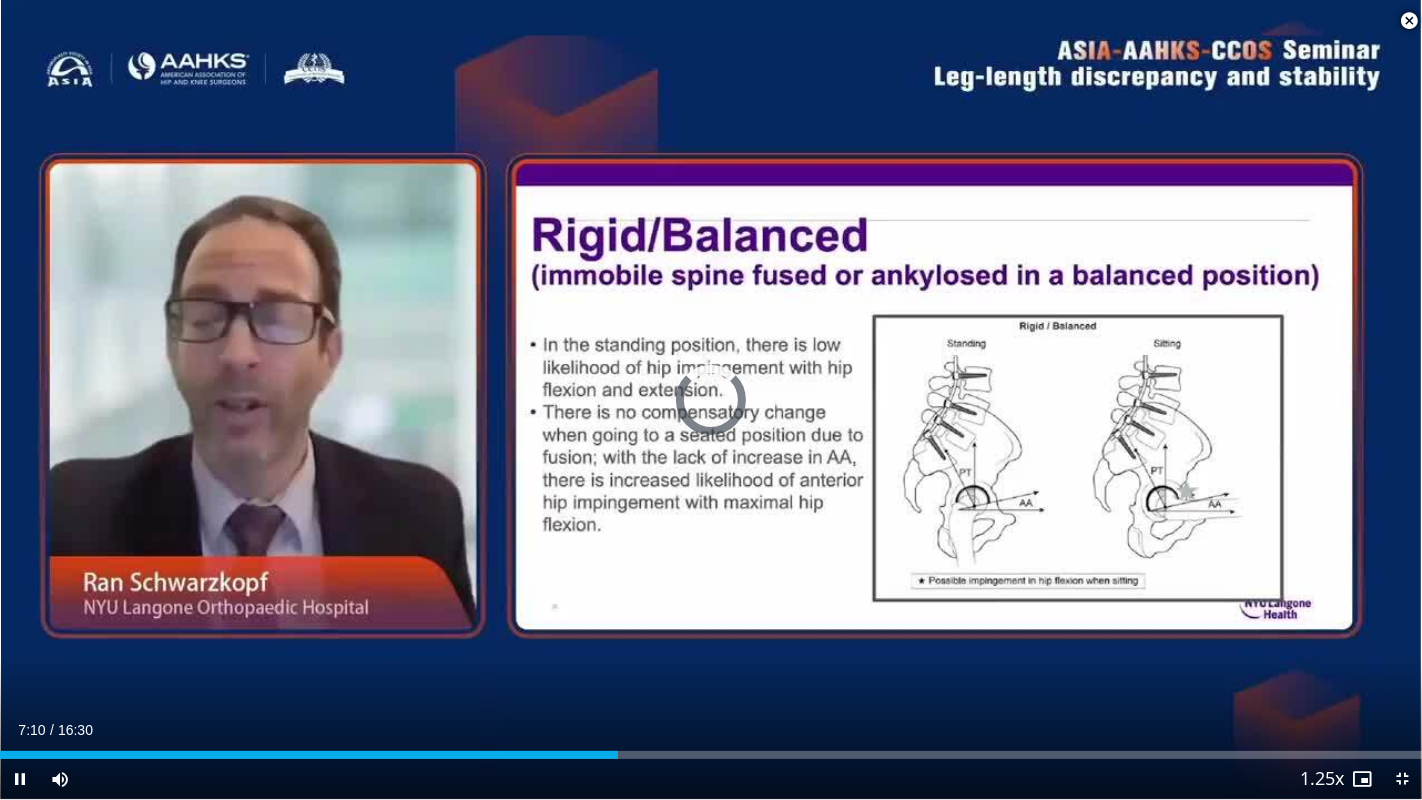 click on "Current Time  [TIME] / Duration  [TIME]" at bounding box center (711, 730) 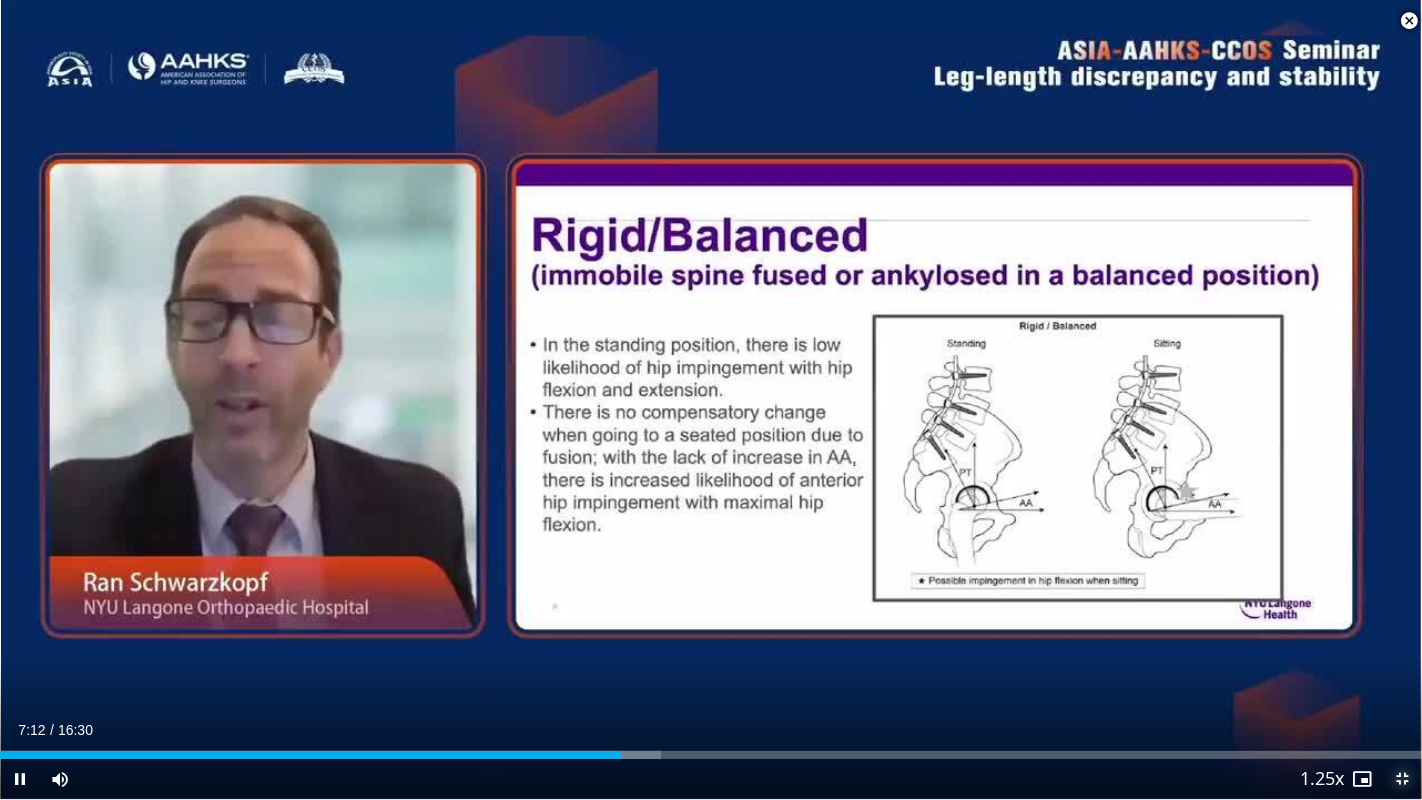 click at bounding box center (1402, 779) 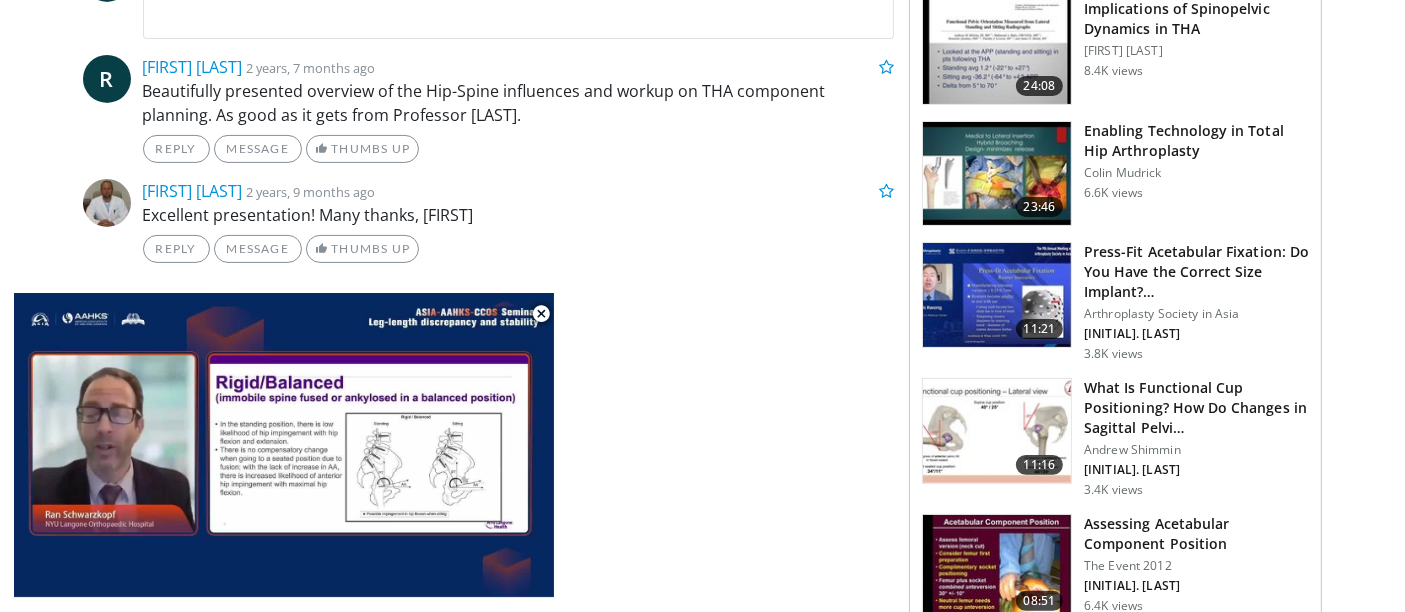 scroll, scrollTop: 1026, scrollLeft: 0, axis: vertical 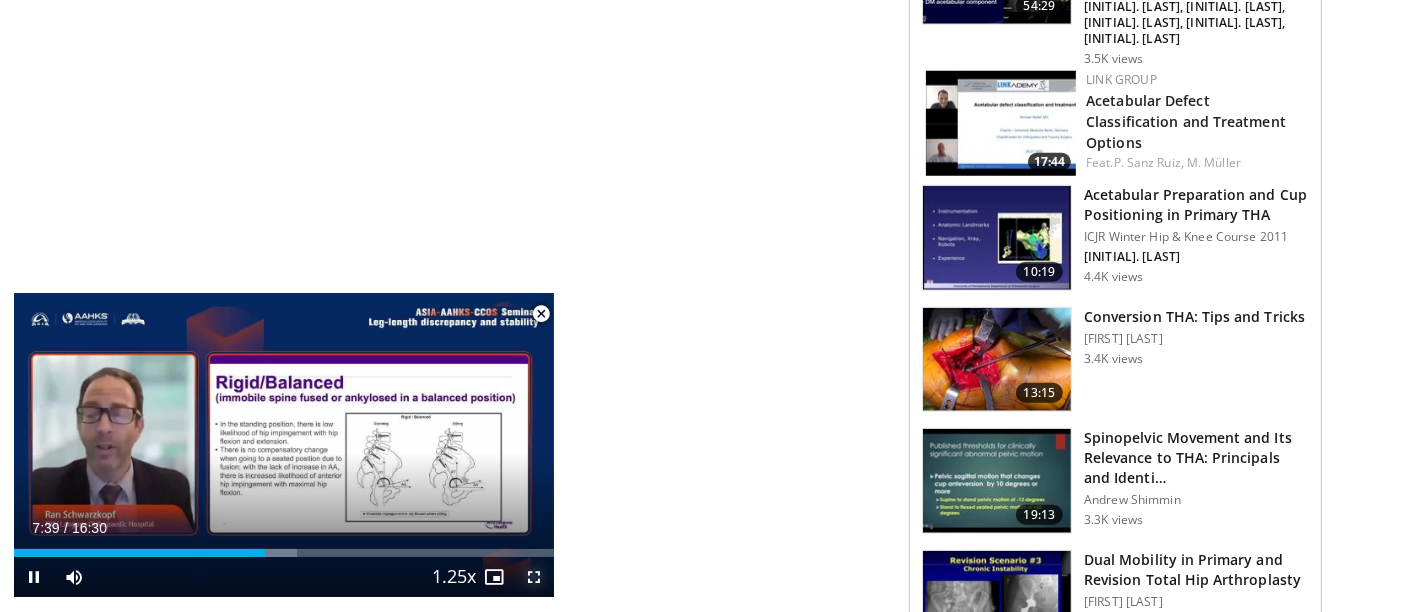 click at bounding box center (534, 577) 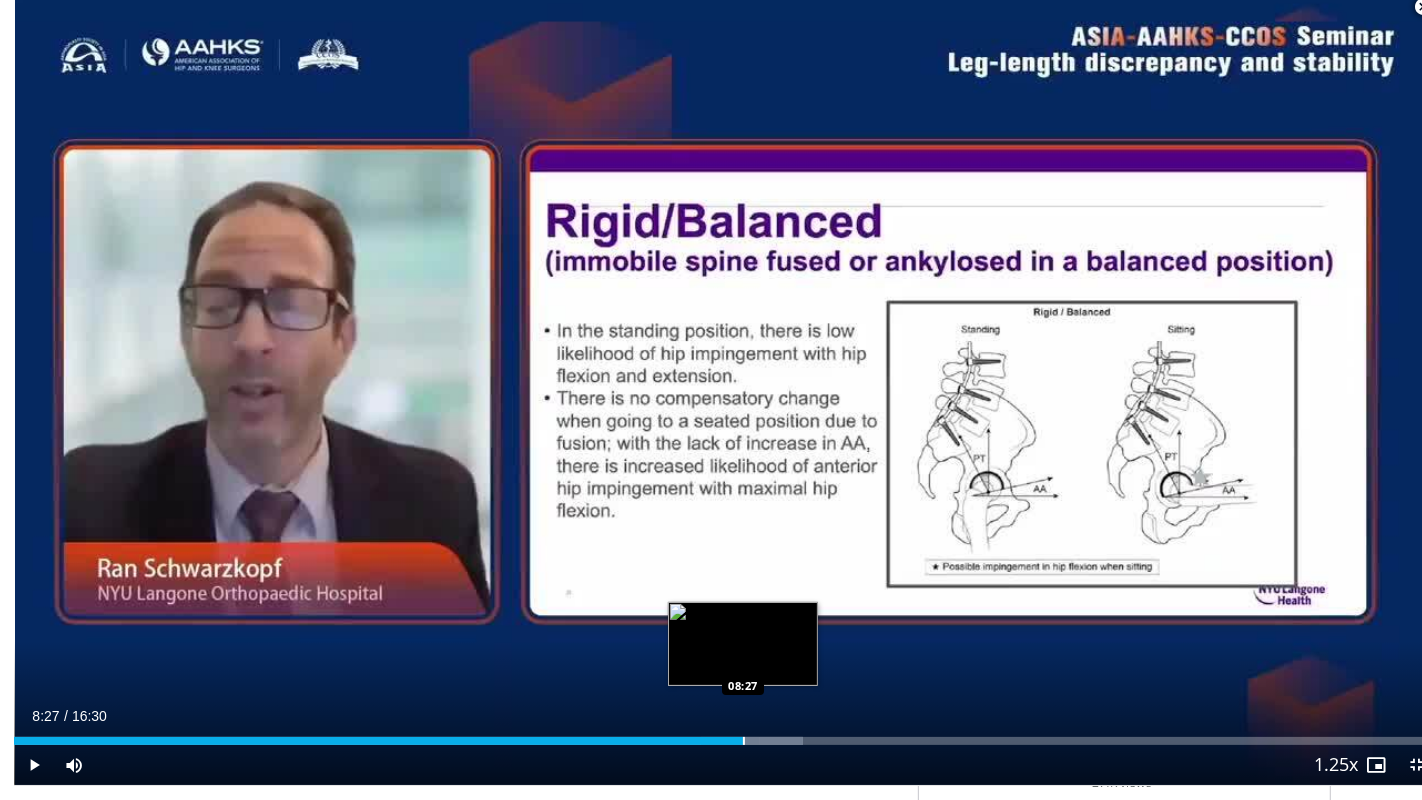 click on "Loaded :  [PERCENTAGE]% [TIME] [TIME]" at bounding box center (725, 735) 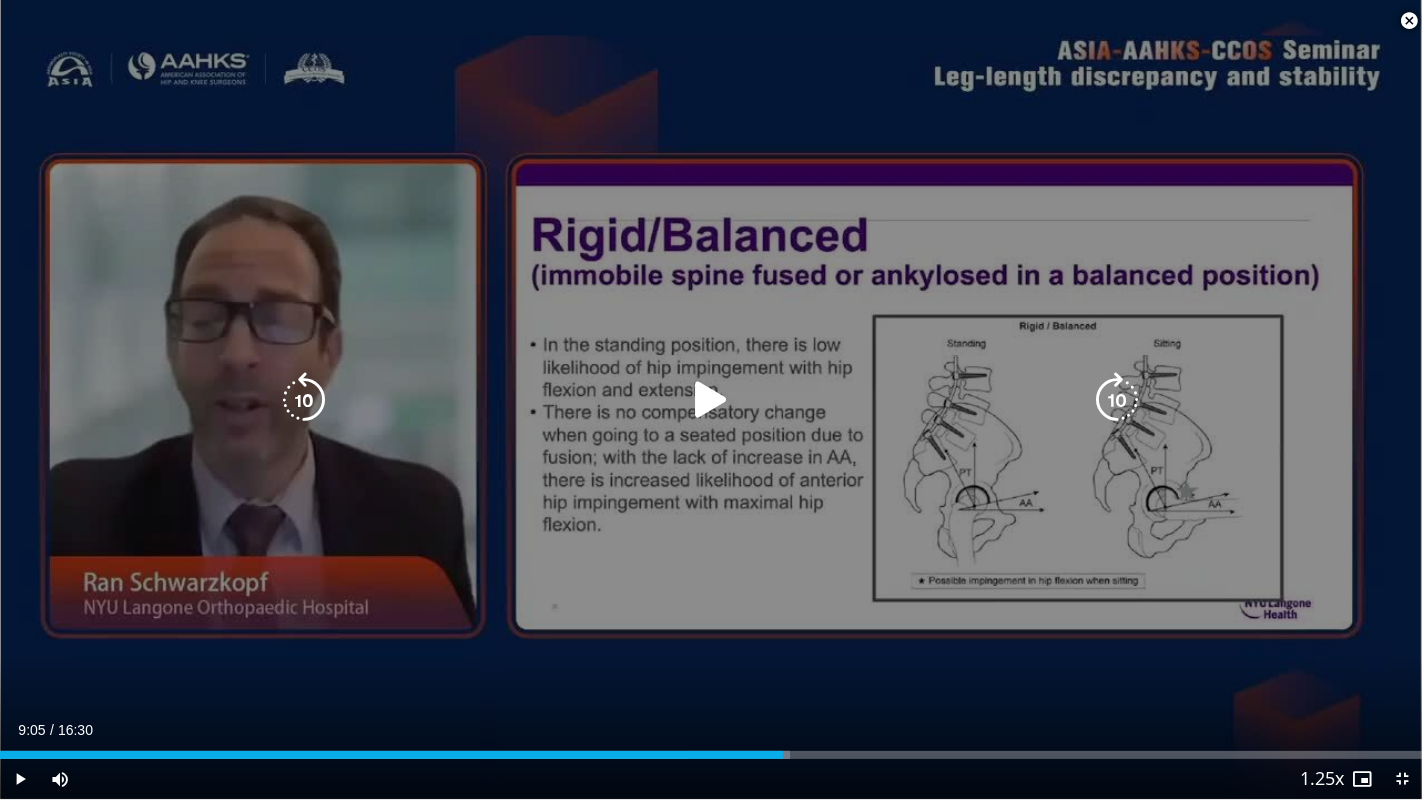 click on "Loaded :  [PERCENTAGE]% [TIME] [TIME]" at bounding box center [711, 749] 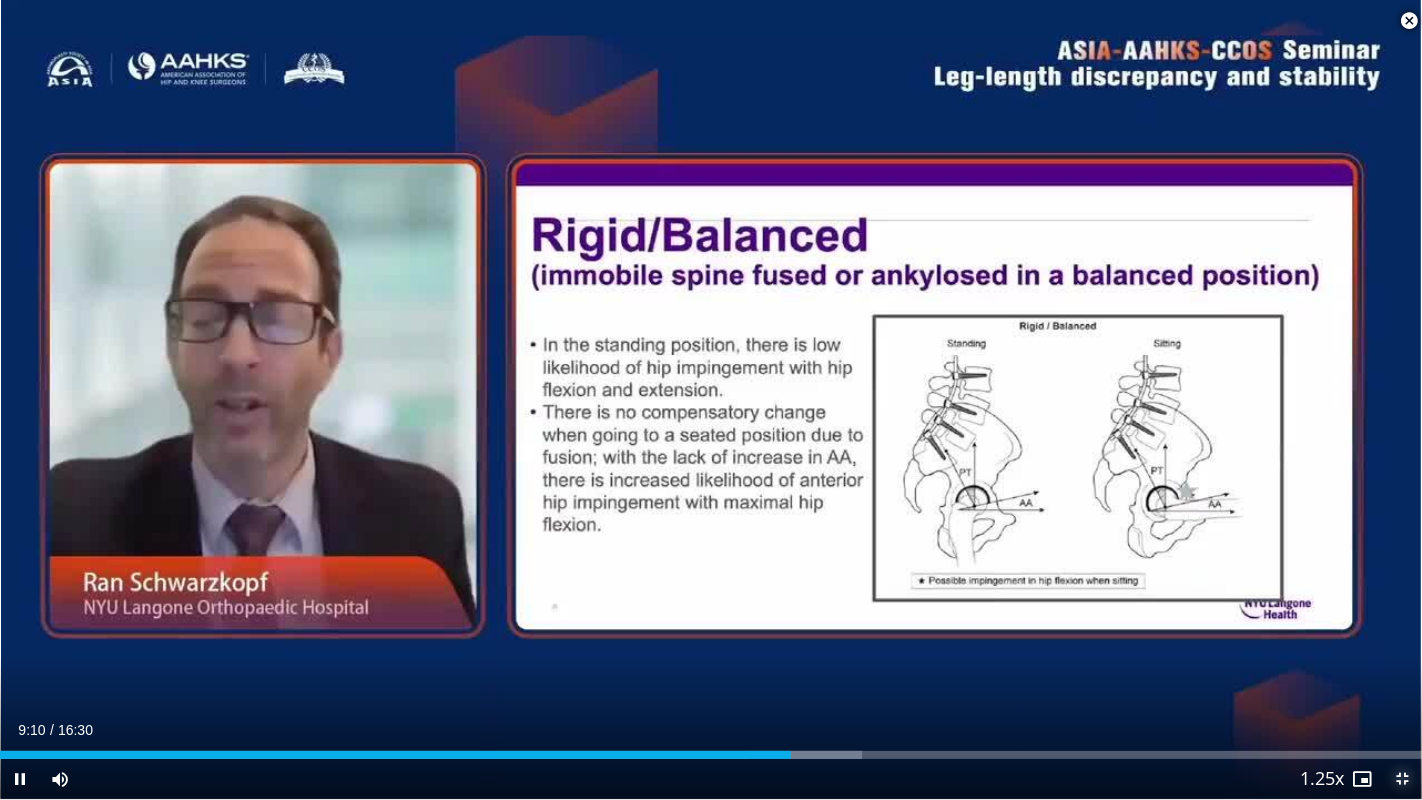 click at bounding box center (1402, 779) 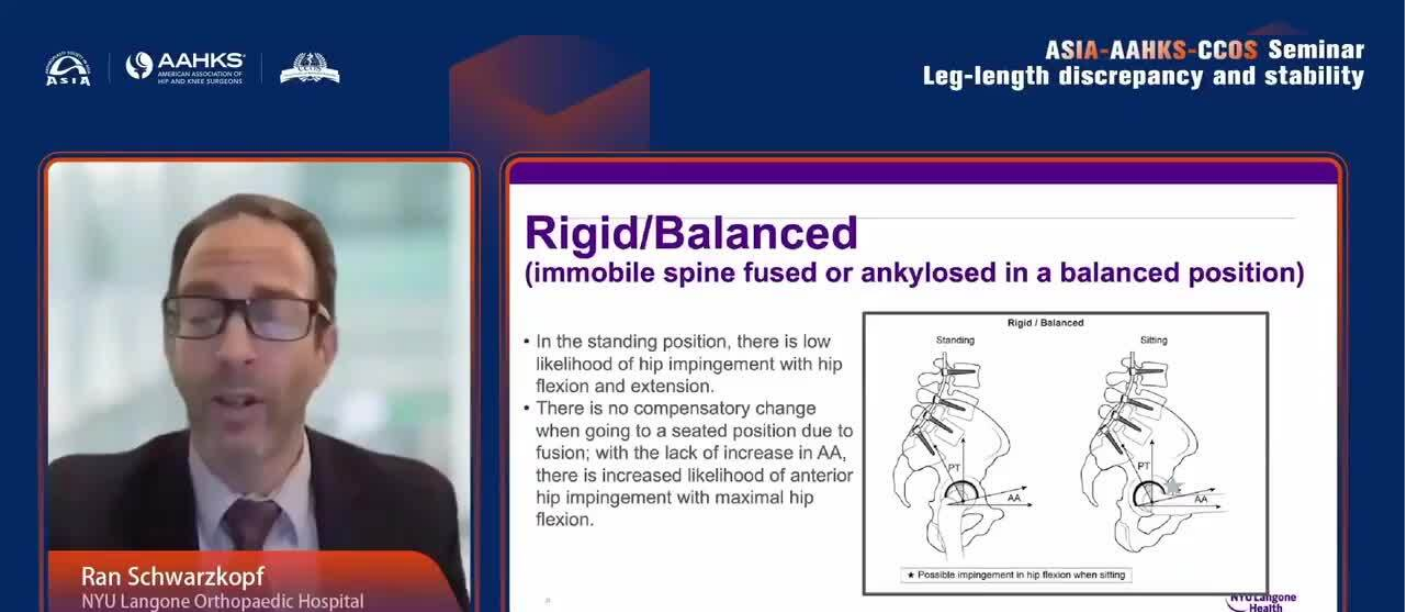 scroll, scrollTop: 19, scrollLeft: 0, axis: vertical 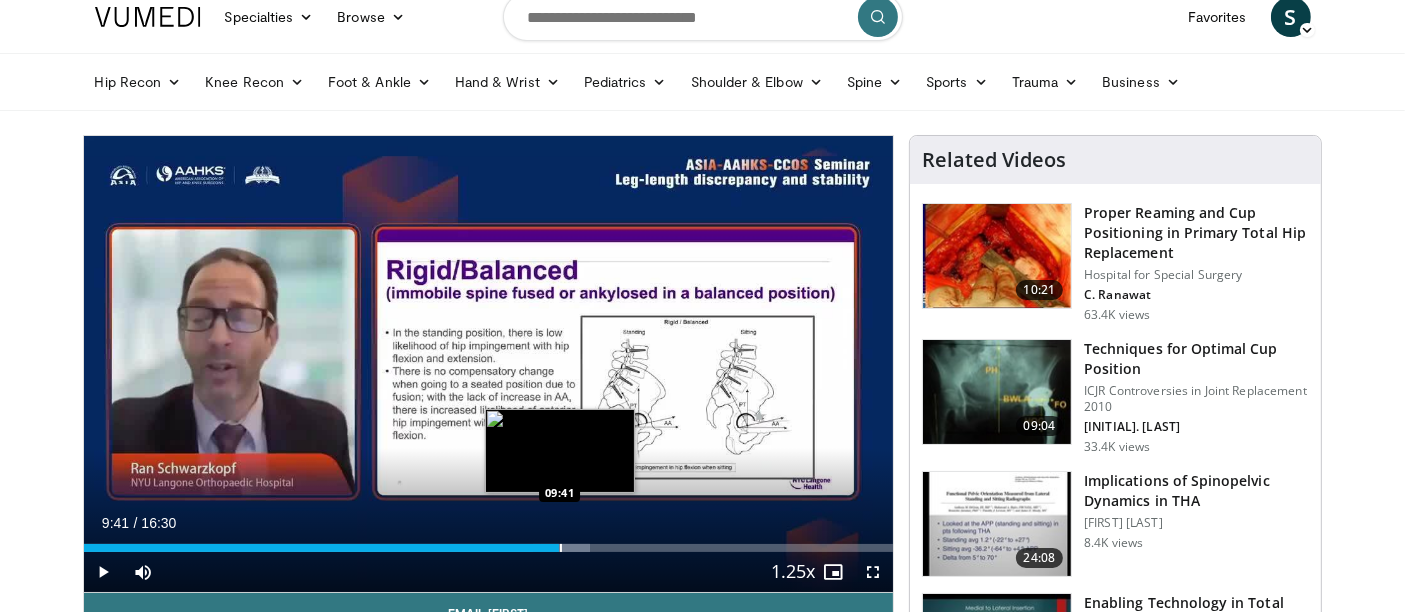 click at bounding box center [561, 548] 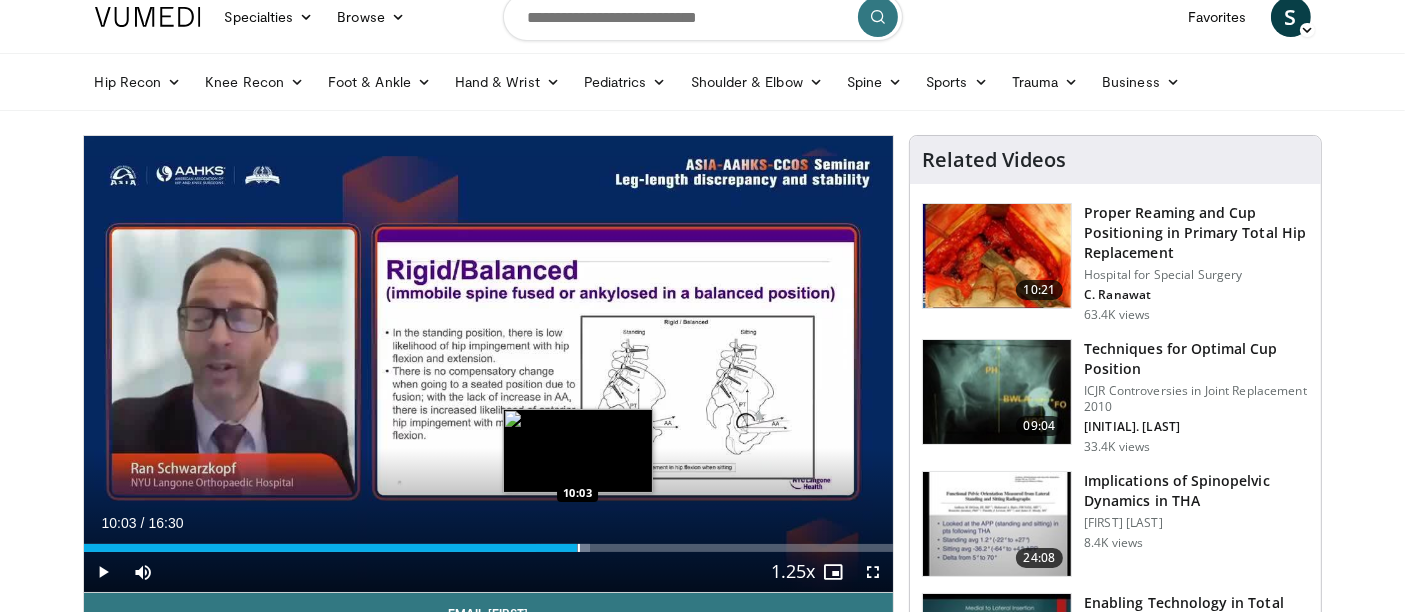 click at bounding box center [579, 548] 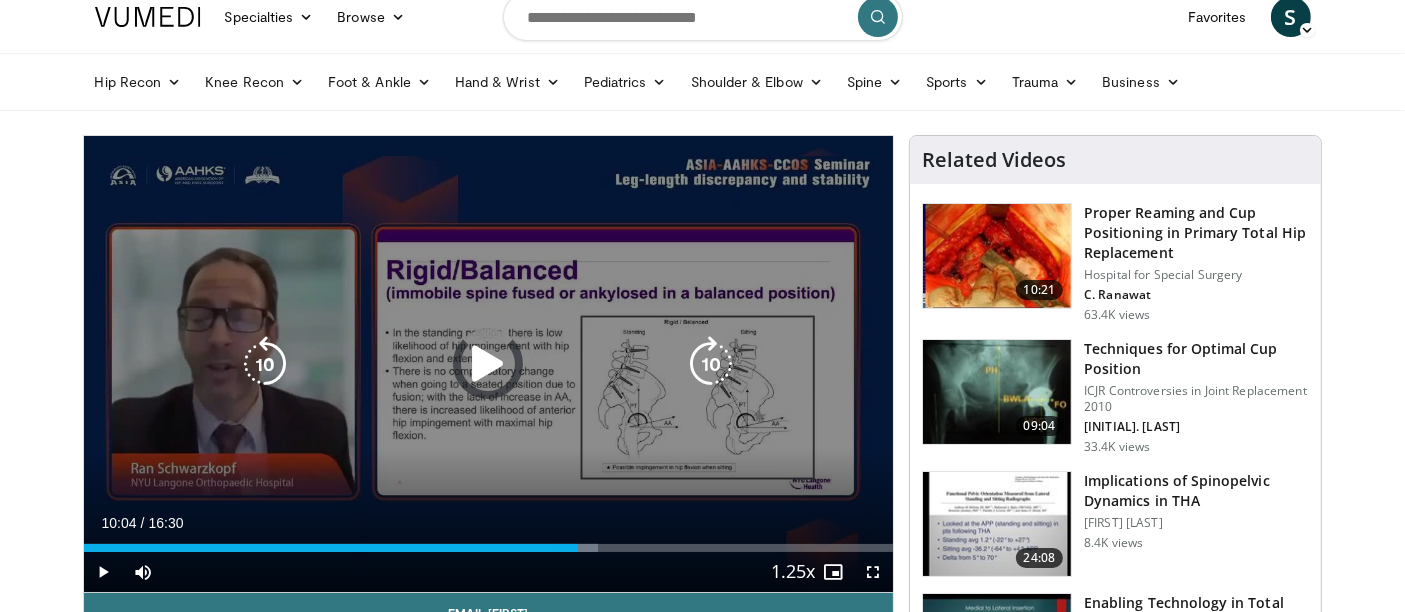 click on "Loaded :  [PERCENTAGE]% [TIME] [TIME]" at bounding box center [489, 548] 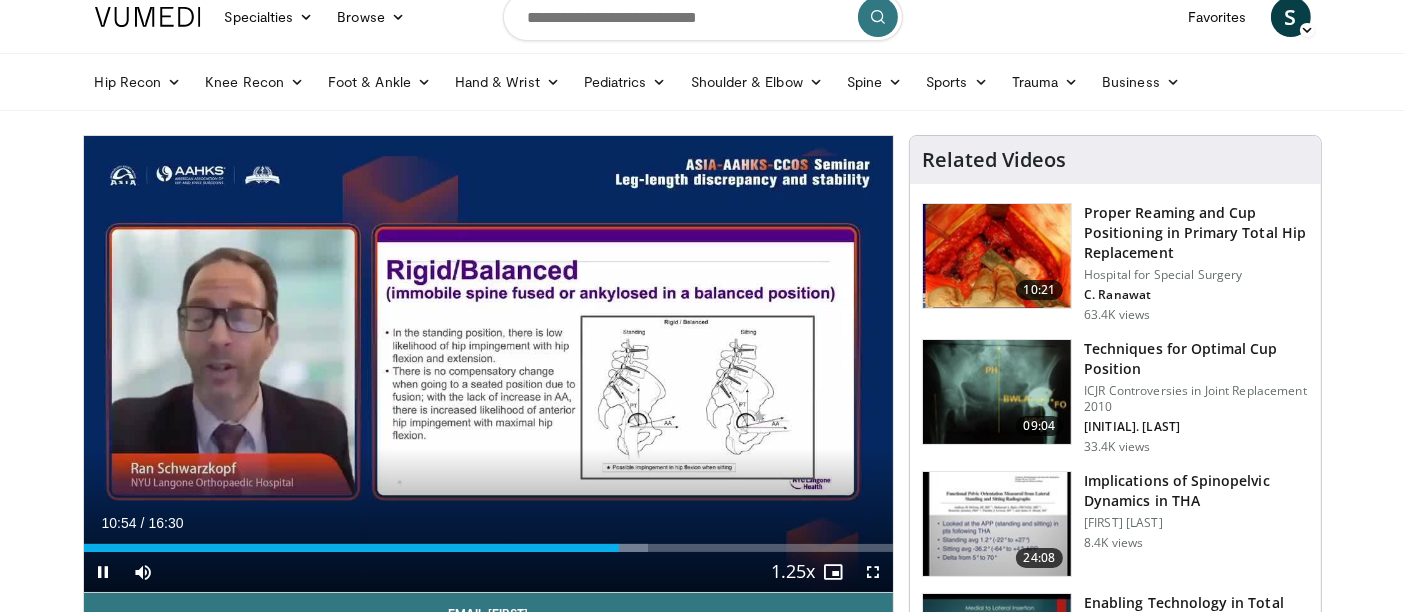 click on "Current Time  [TIME] / Duration  [TIME] Pause Skip Backward Skip Forward Mute Loaded :  [PERCENTAGE]% [TIME] [TIME] Stream Type  LIVE Seek to live, currently behind live LIVE   [RATE]x Playback Rate [RATE]x [RATE]x [RATE]x [RATE]x , selected [RATE]x [RATE]x [RATE]x Chapters Chapters Descriptions descriptions off , selected Captions captions settings , opens captions settings dialog captions off , selected Audio Track en (Main) , selected Fullscreen Enable picture-in-picture mode" at bounding box center [489, 572] 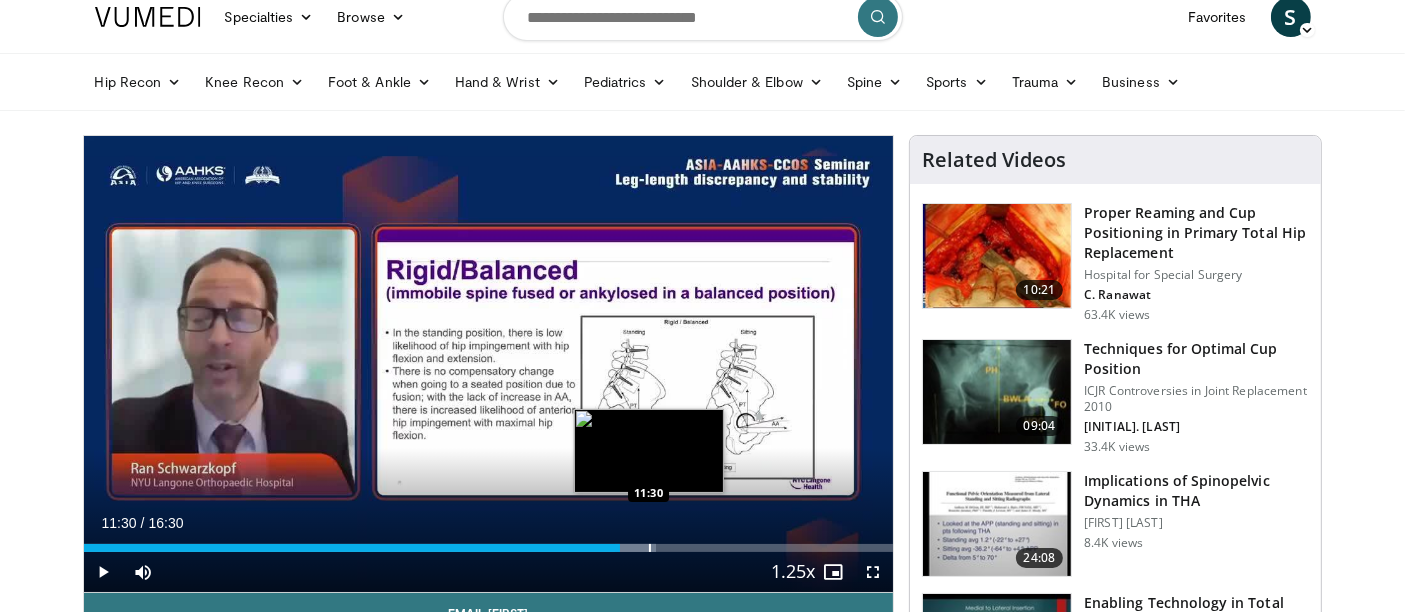click at bounding box center [650, 548] 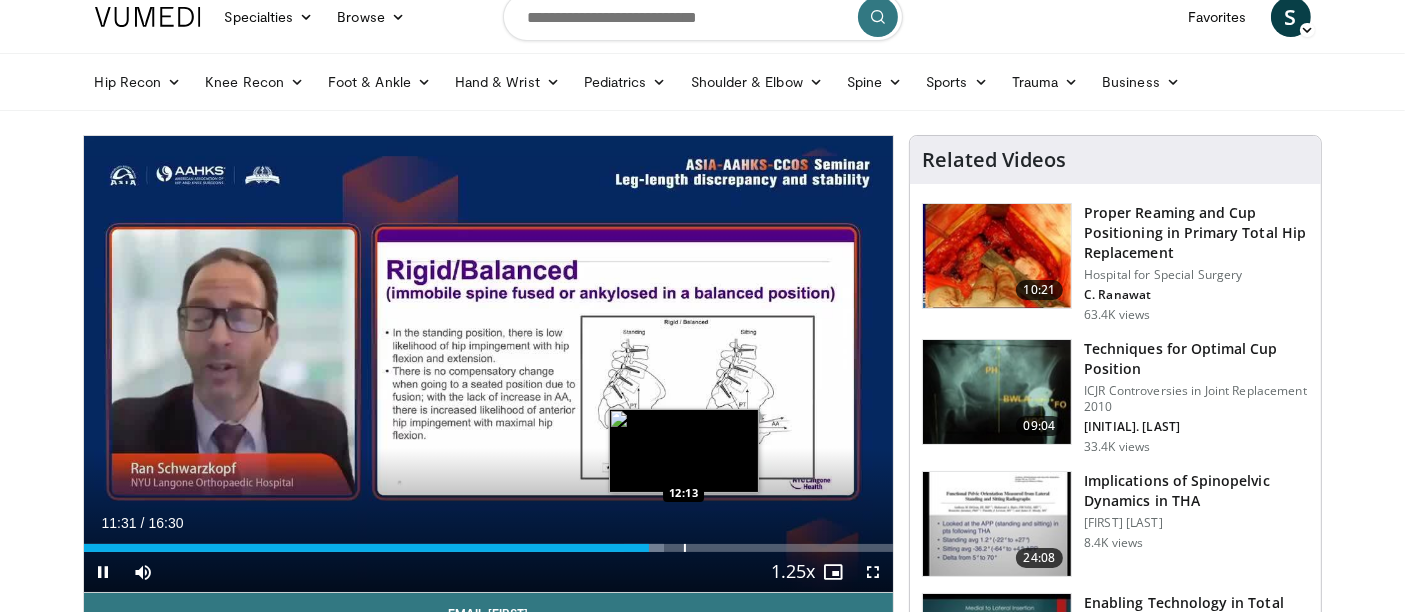 click at bounding box center [685, 548] 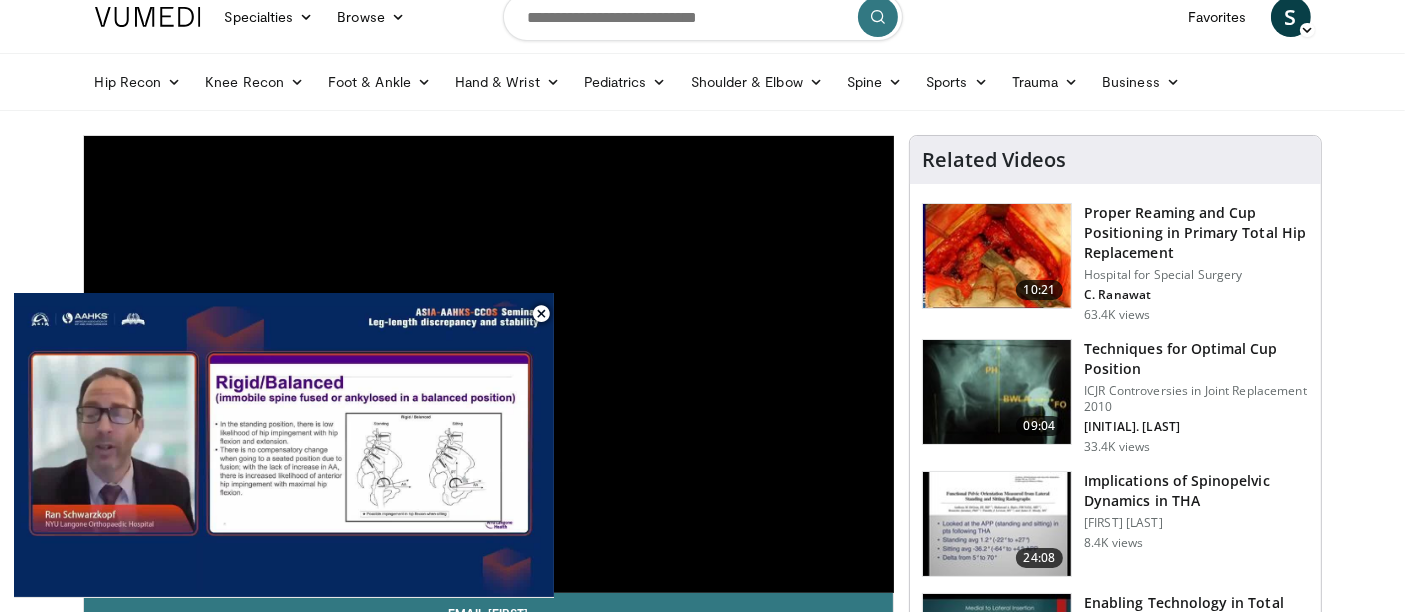 scroll, scrollTop: 554, scrollLeft: 0, axis: vertical 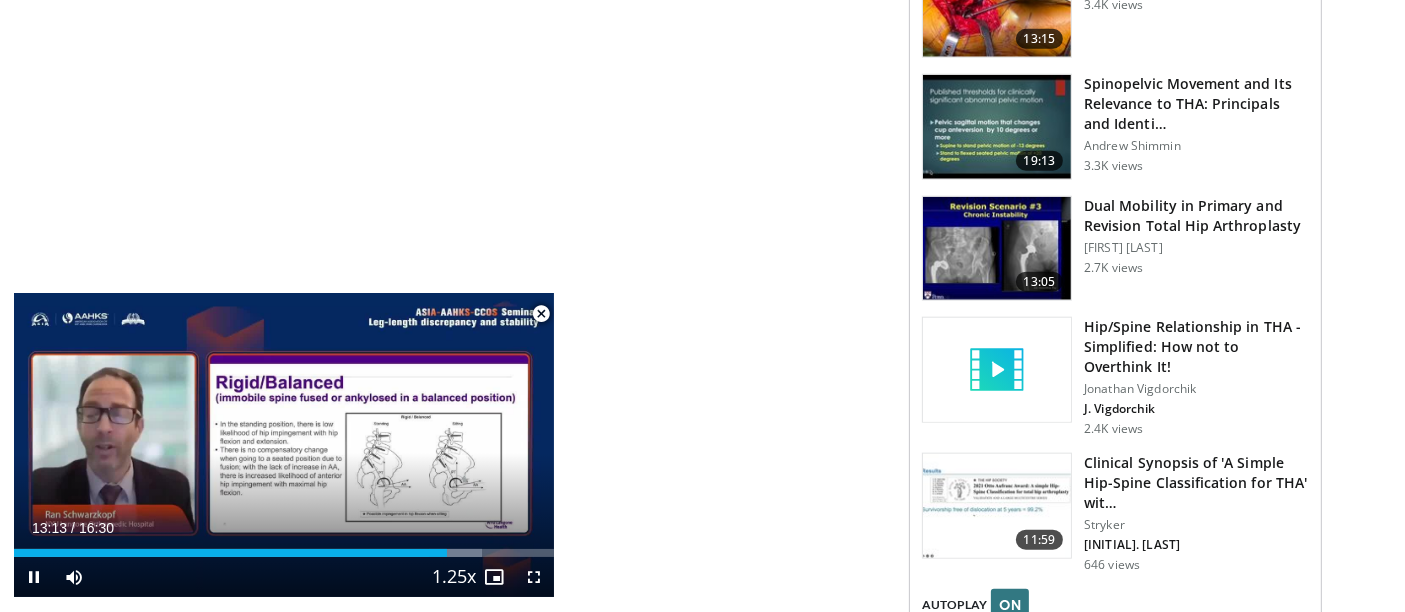 click at bounding box center [541, 314] 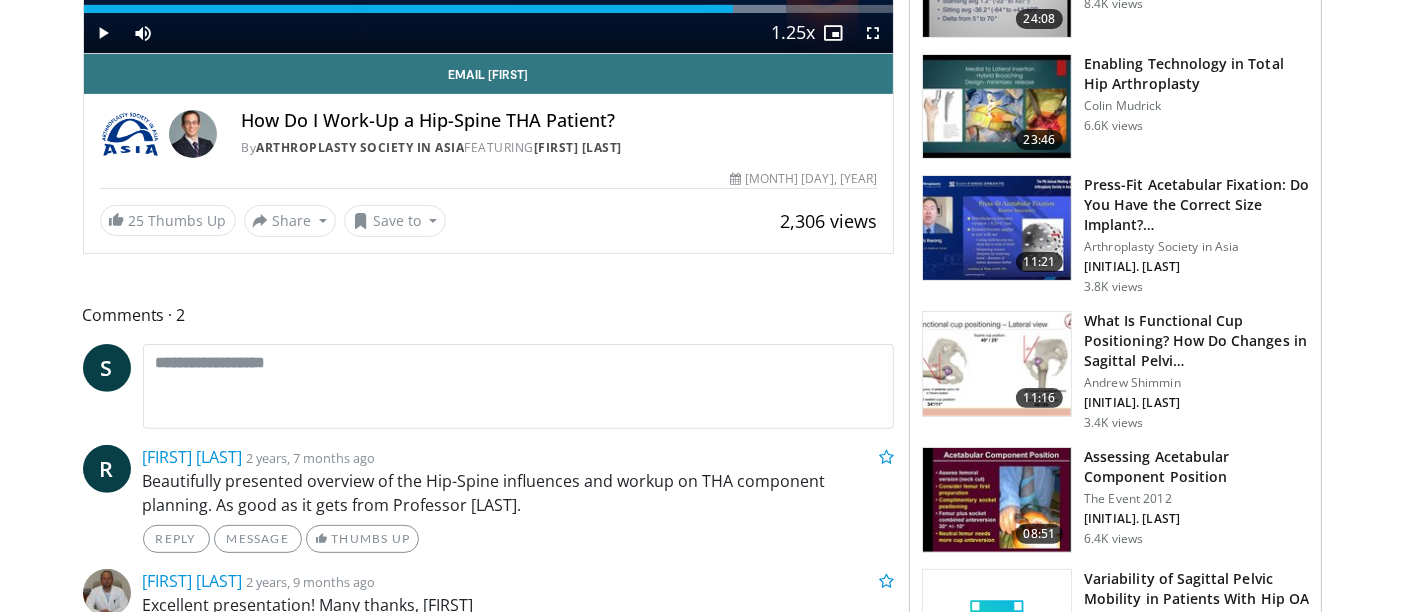 scroll, scrollTop: 200, scrollLeft: 0, axis: vertical 